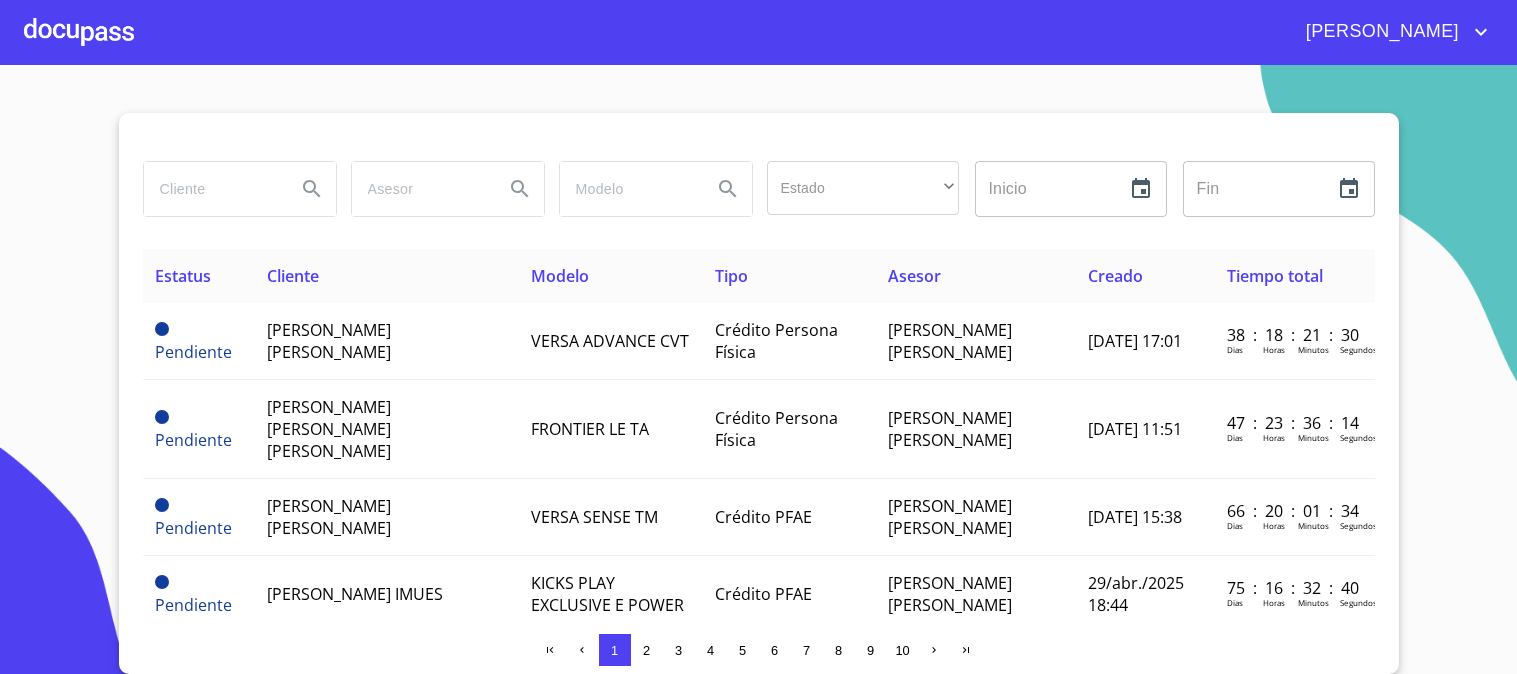 scroll, scrollTop: 0, scrollLeft: 0, axis: both 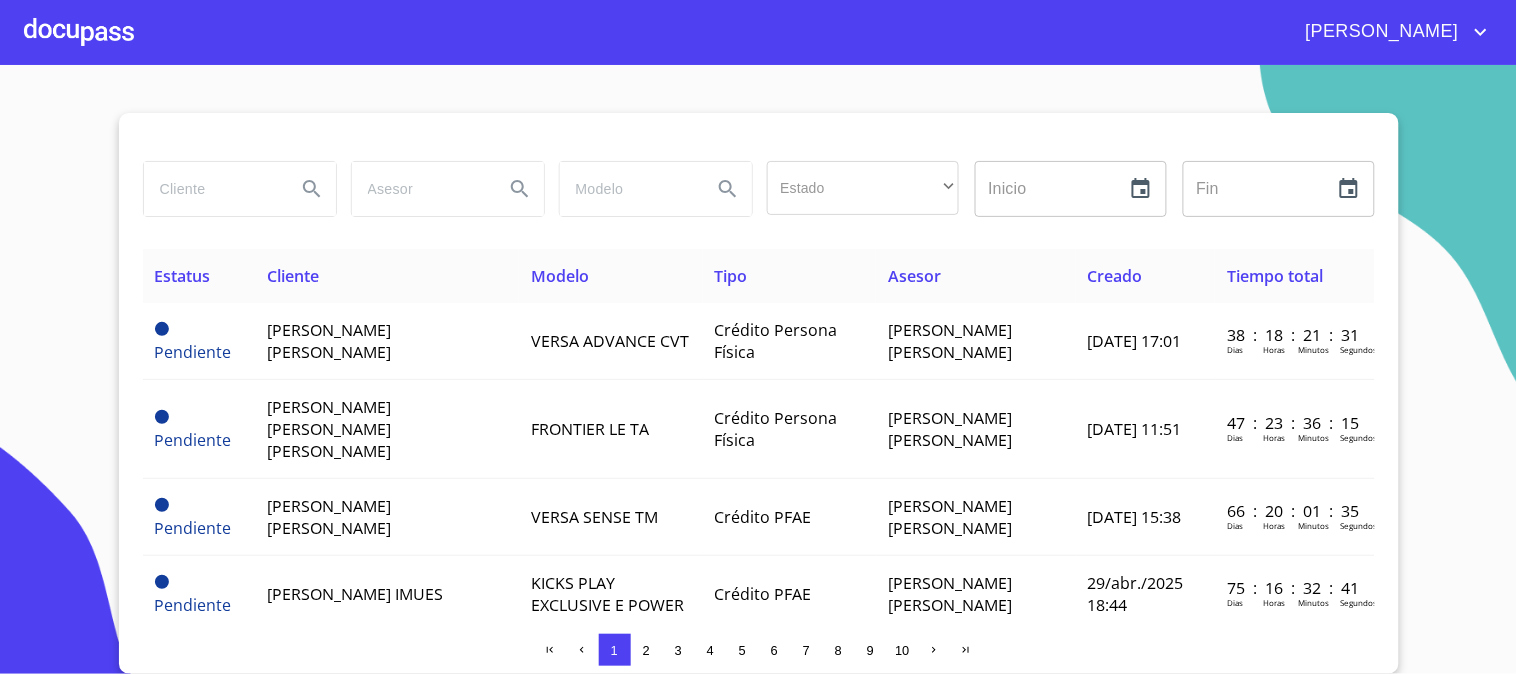 click at bounding box center [212, 189] 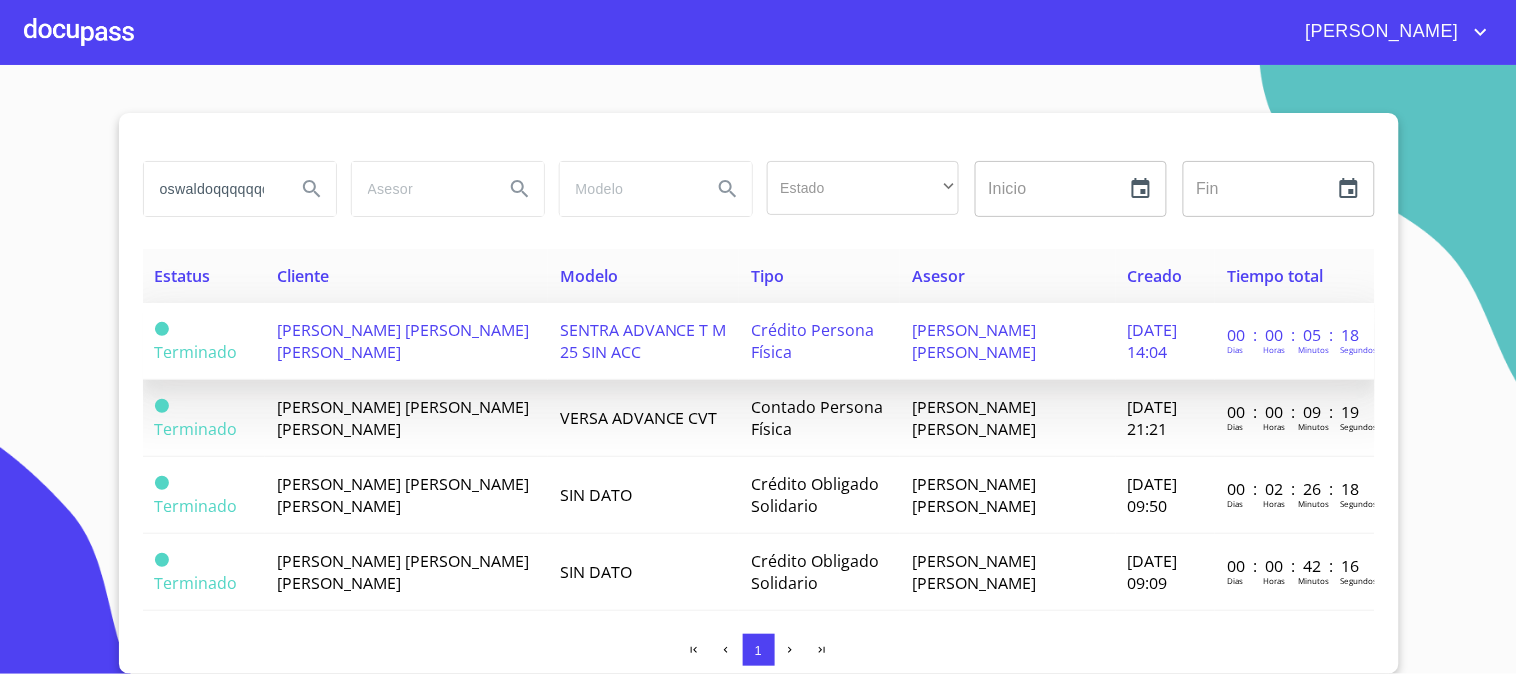 scroll, scrollTop: 0, scrollLeft: 14, axis: horizontal 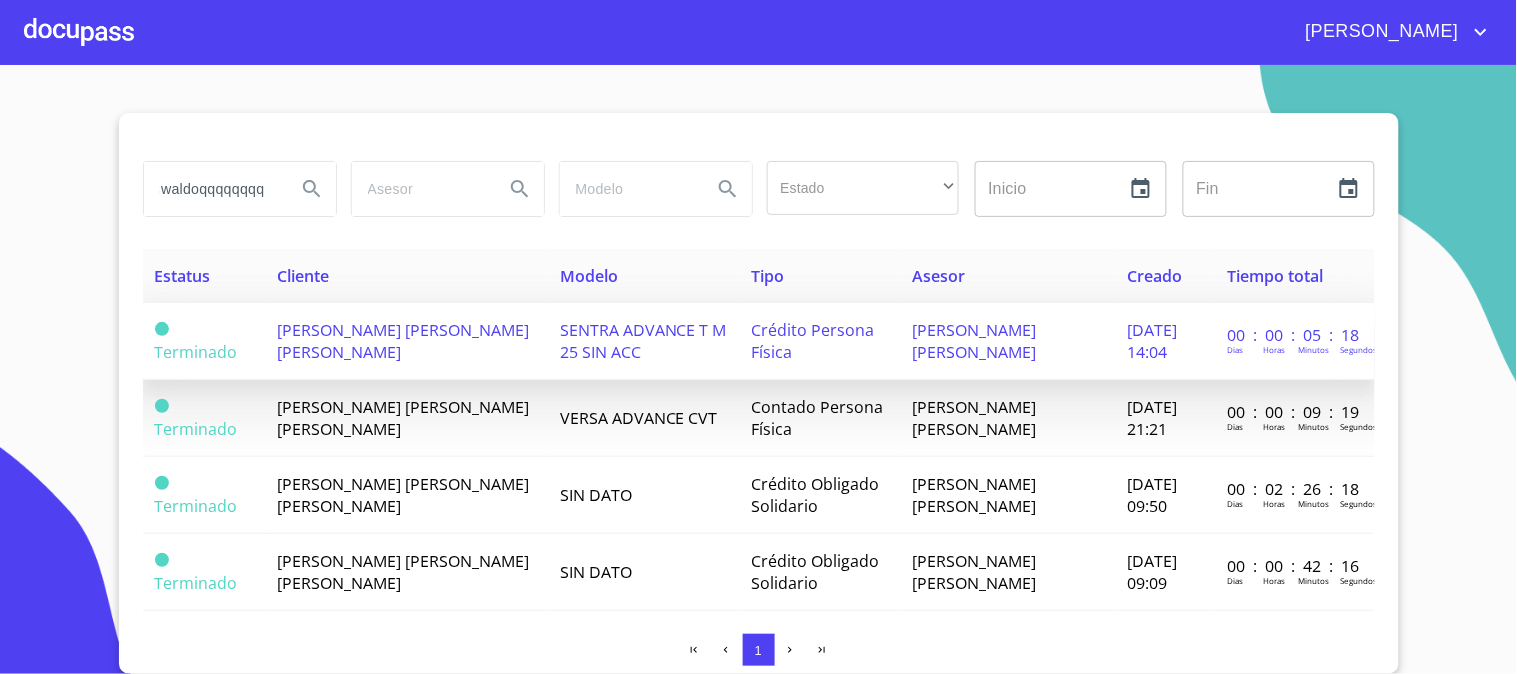 type on "oswaldoqqqqqqqq" 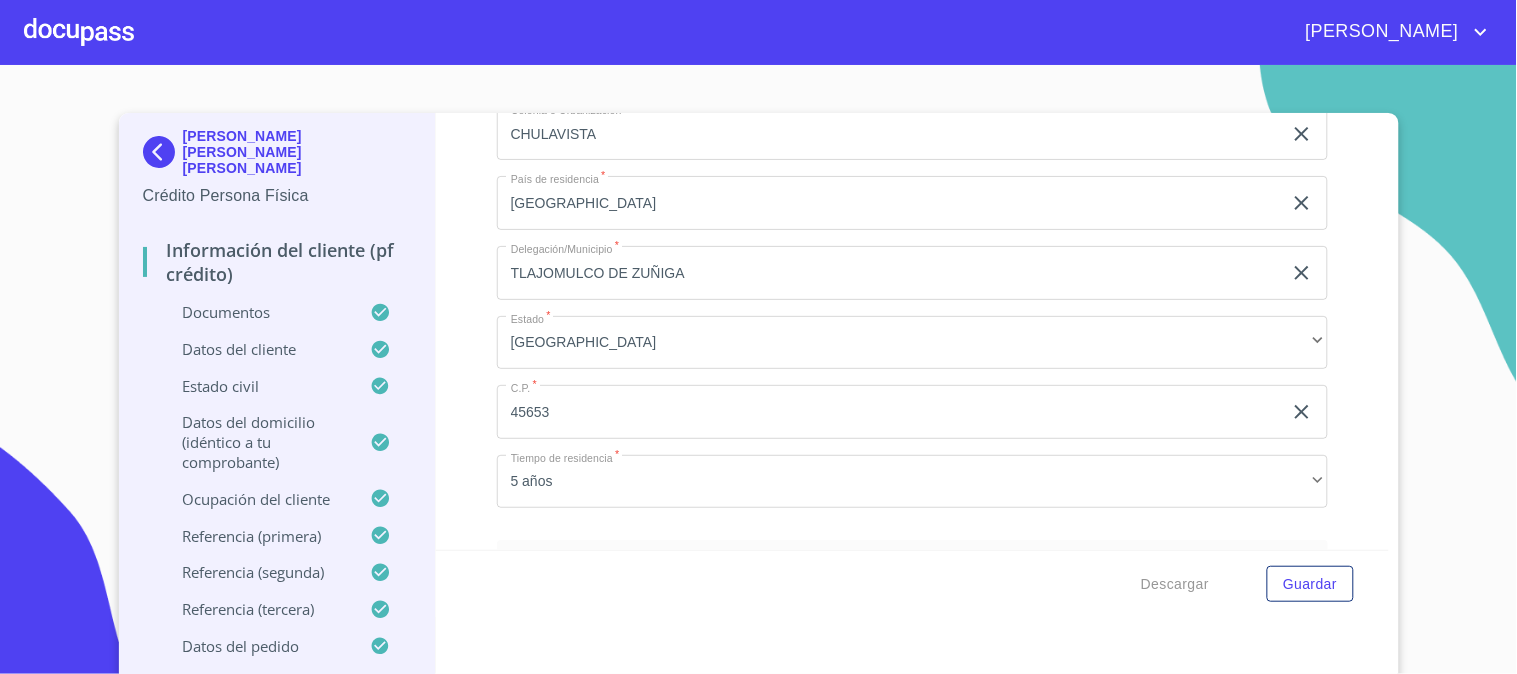 scroll, scrollTop: 7496, scrollLeft: 0, axis: vertical 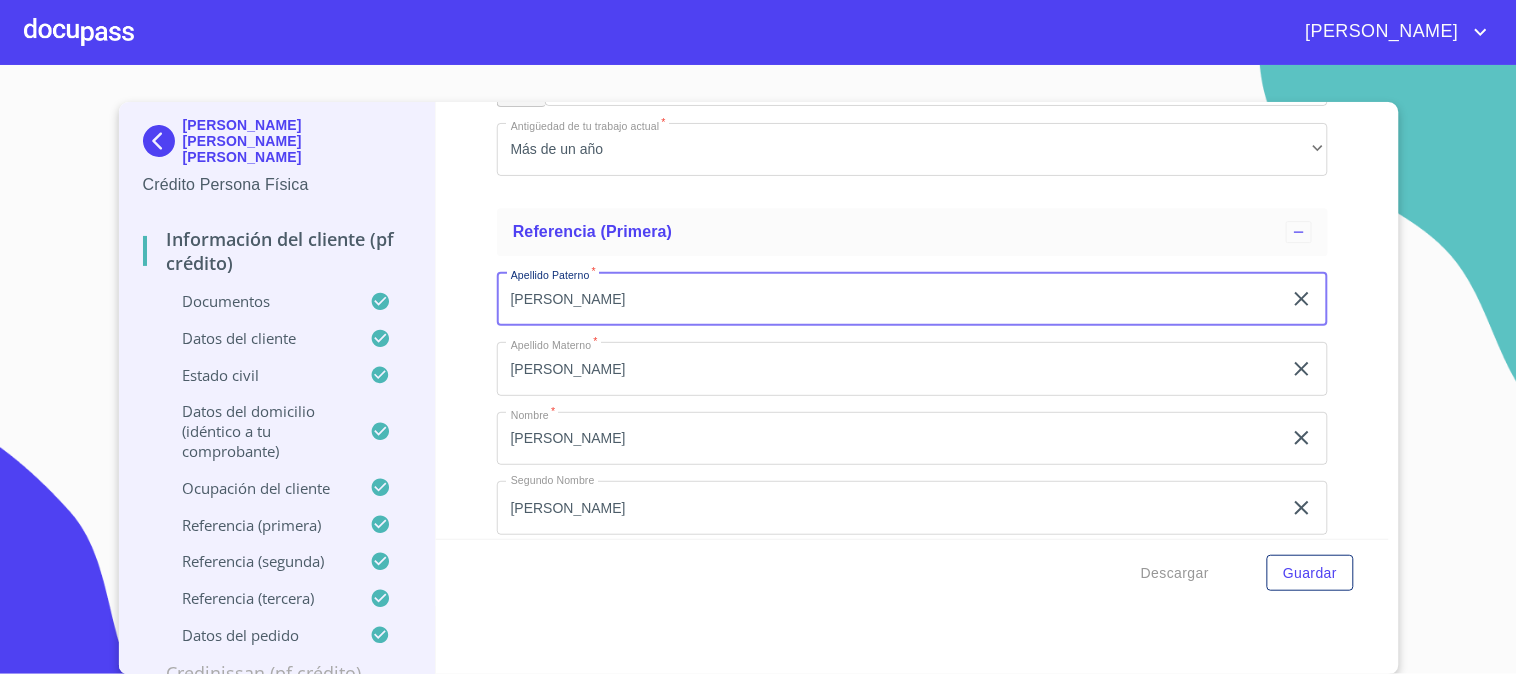 click on "[PERSON_NAME]" at bounding box center [889, 299] 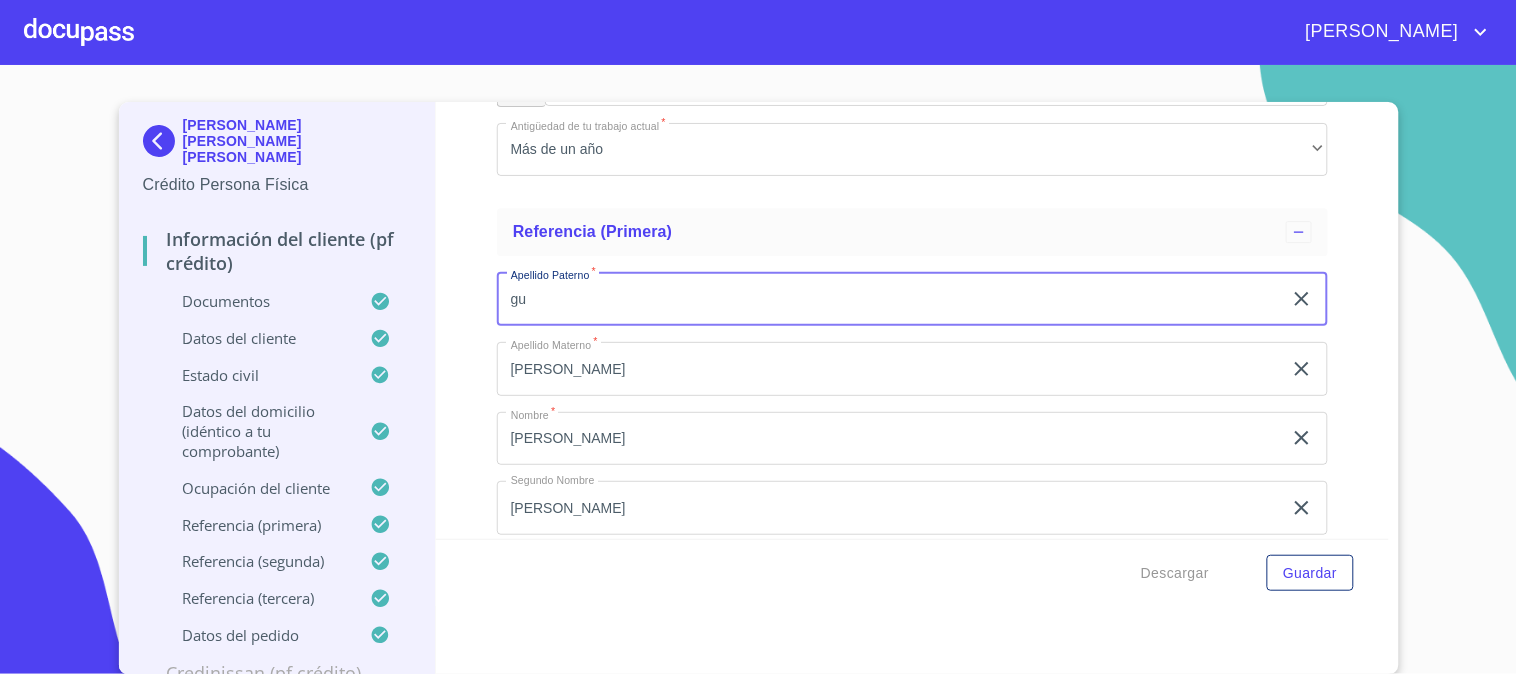 type on "g" 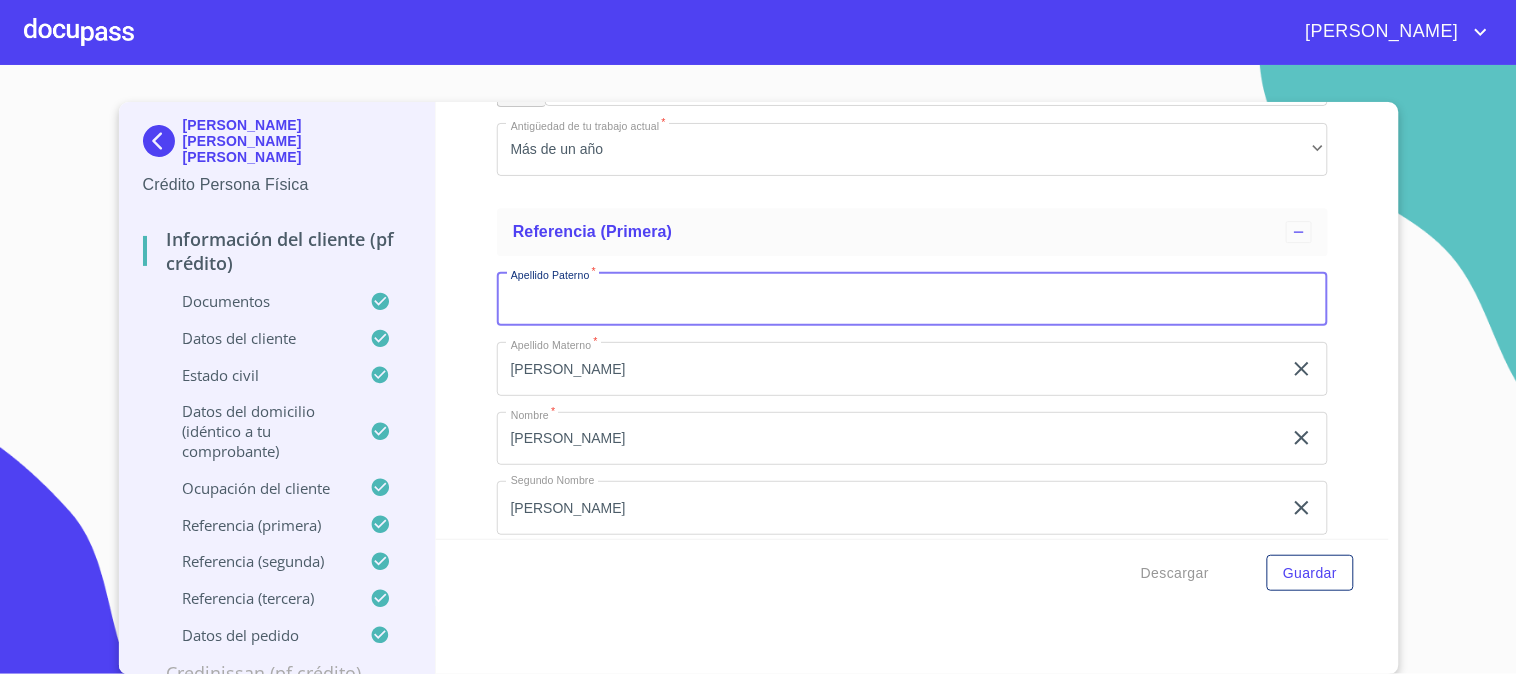 type on "Z" 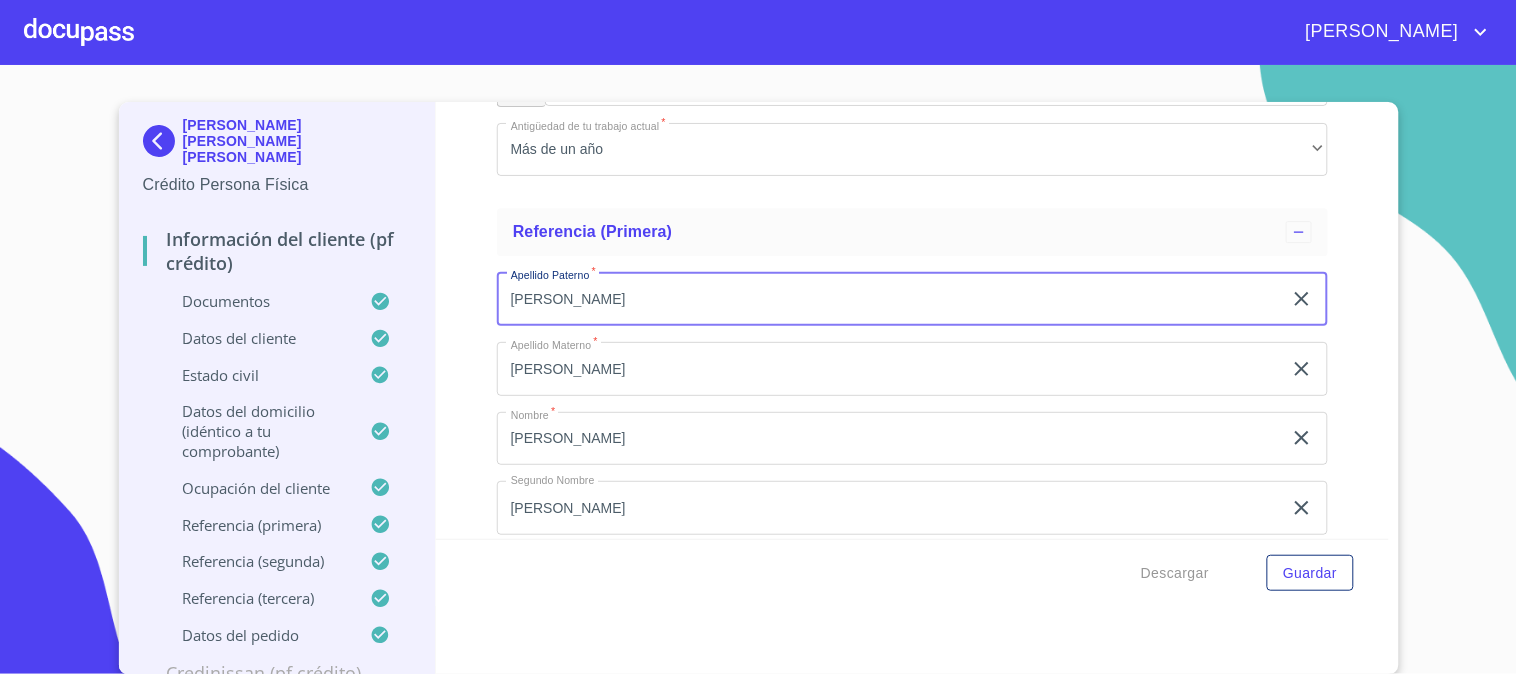 type on "[PERSON_NAME]" 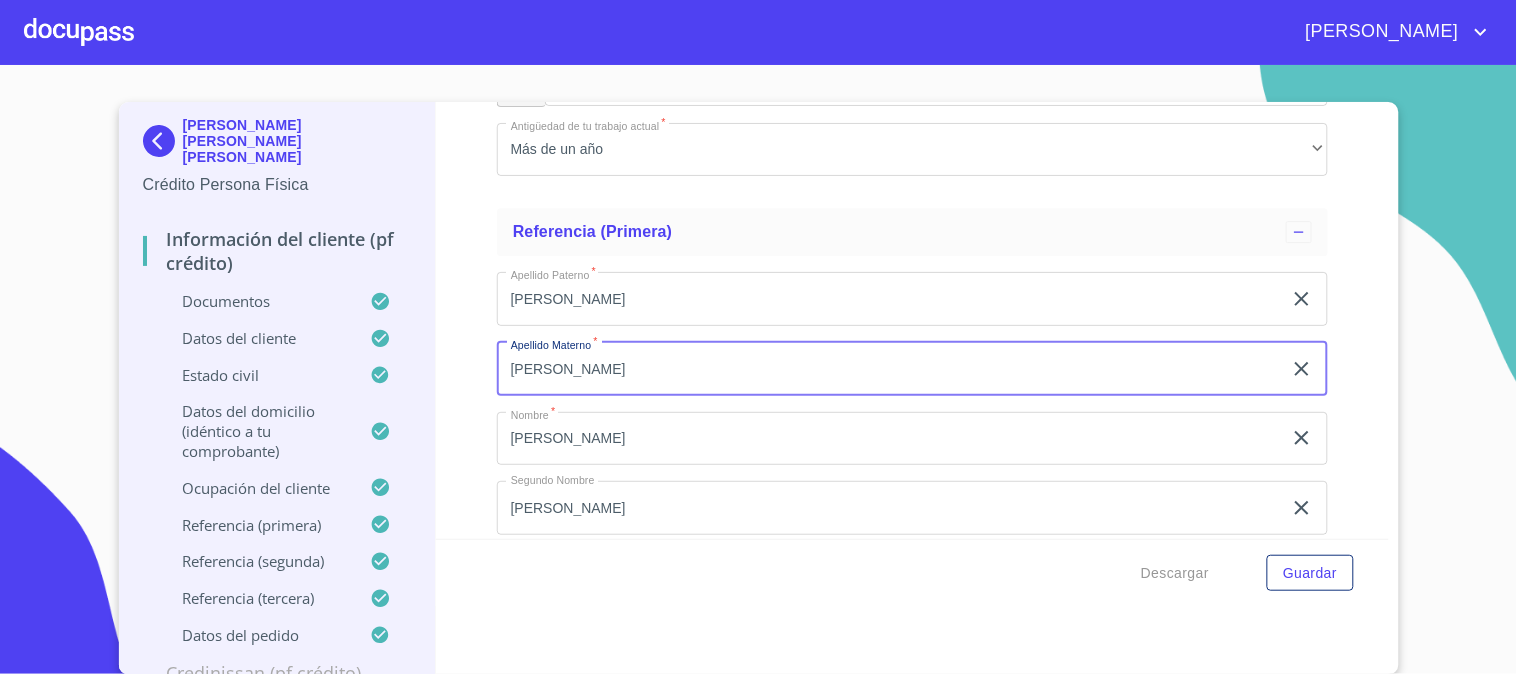type on "[PERSON_NAME]" 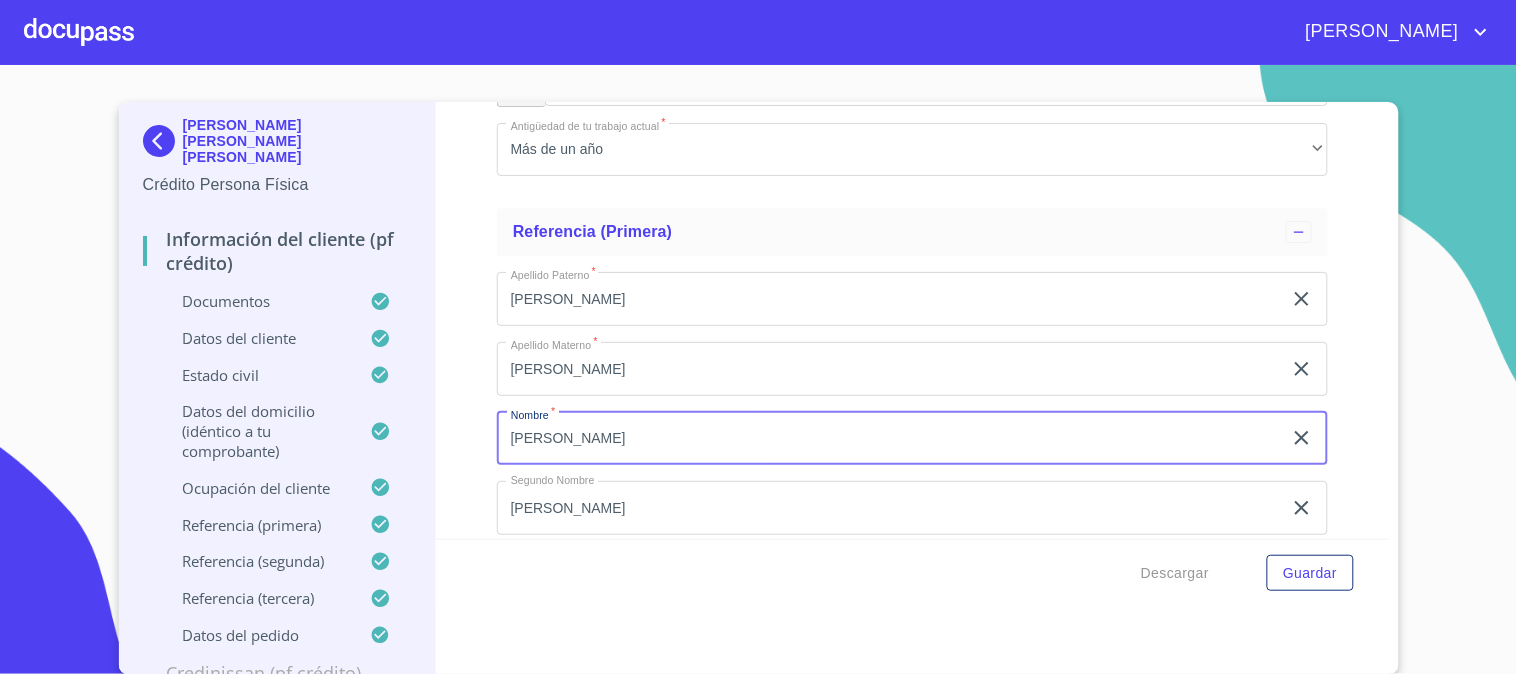 type on "[PERSON_NAME]" 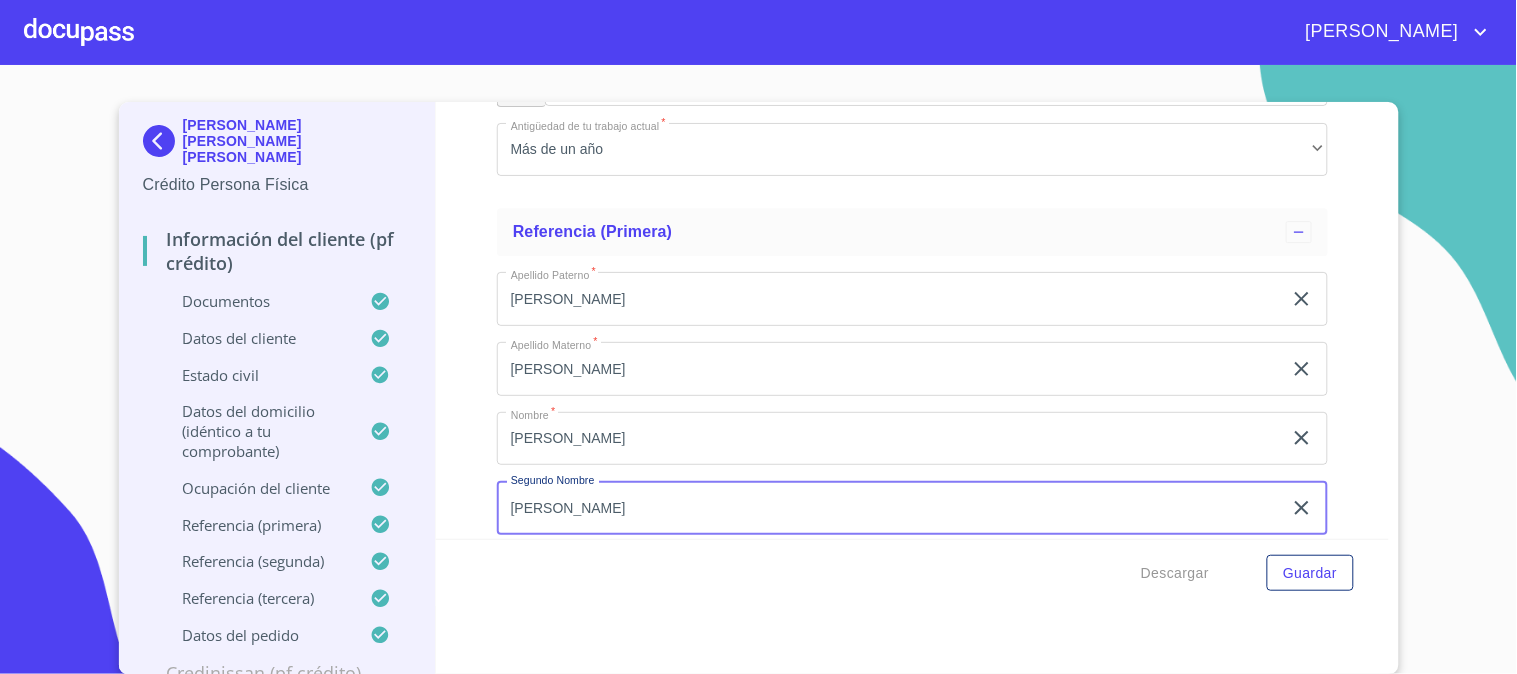 type on "[PERSON_NAME]" 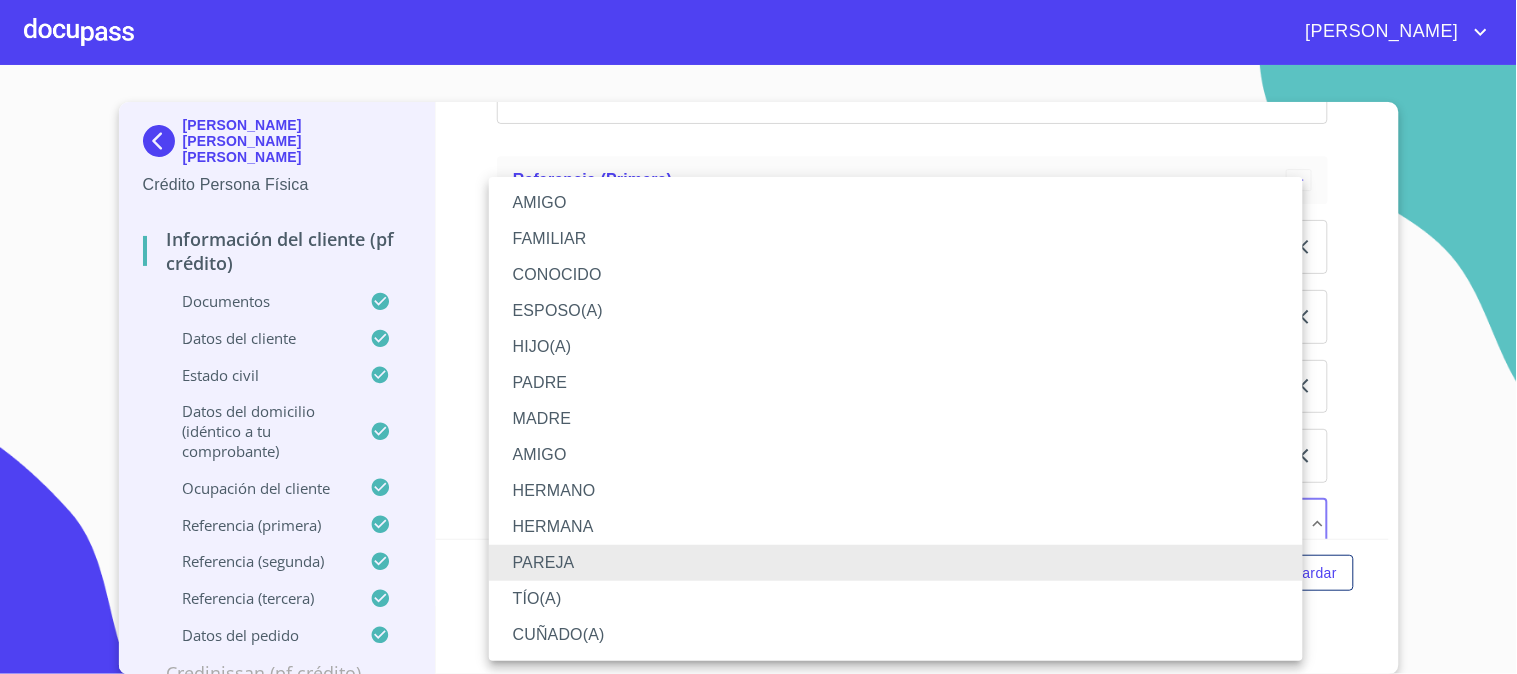 type 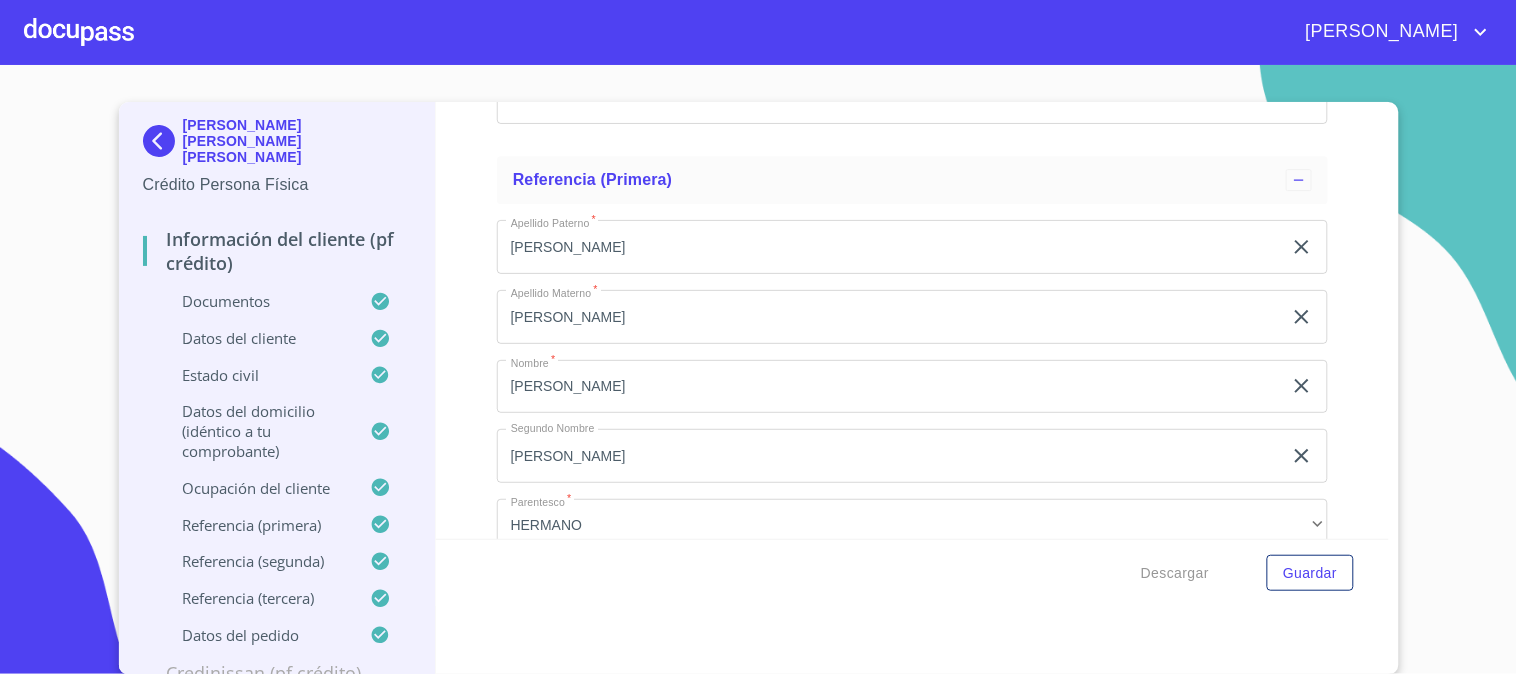 scroll, scrollTop: 9621, scrollLeft: 0, axis: vertical 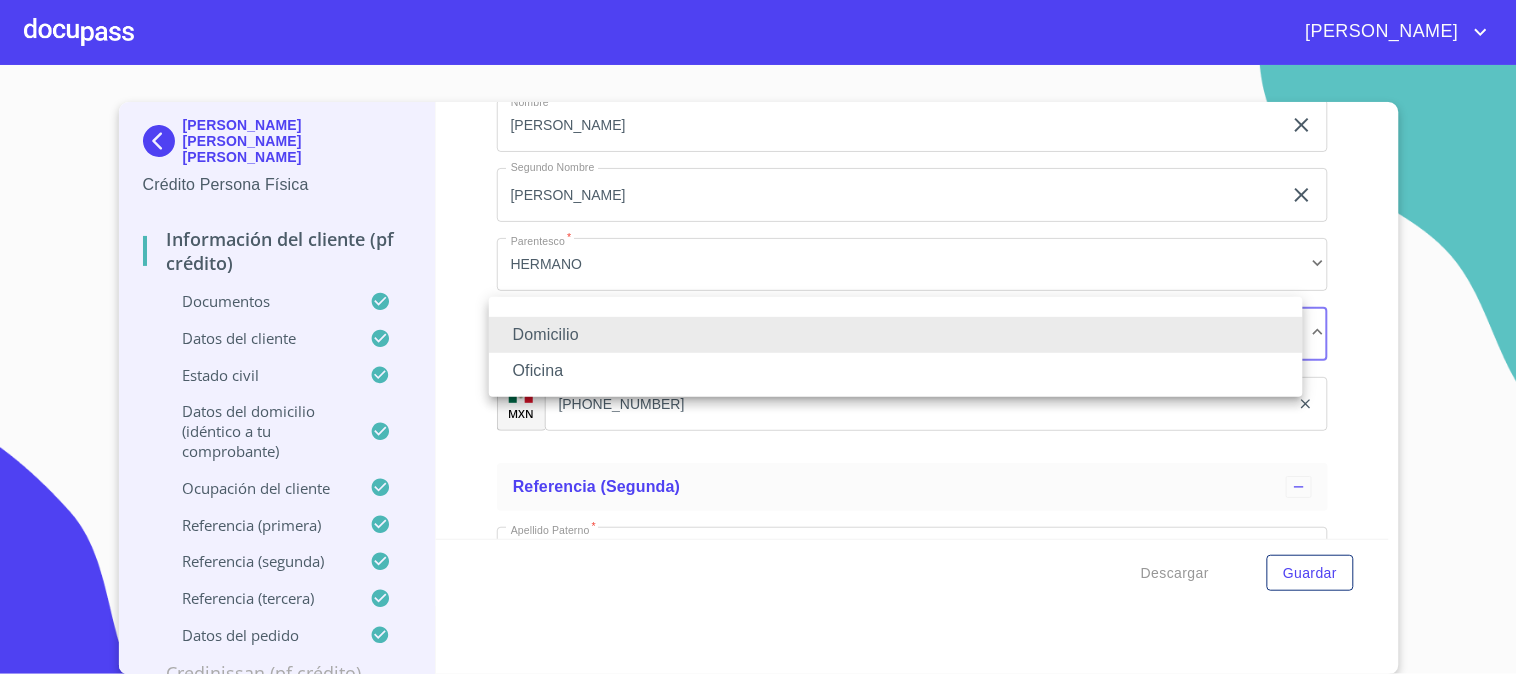 type 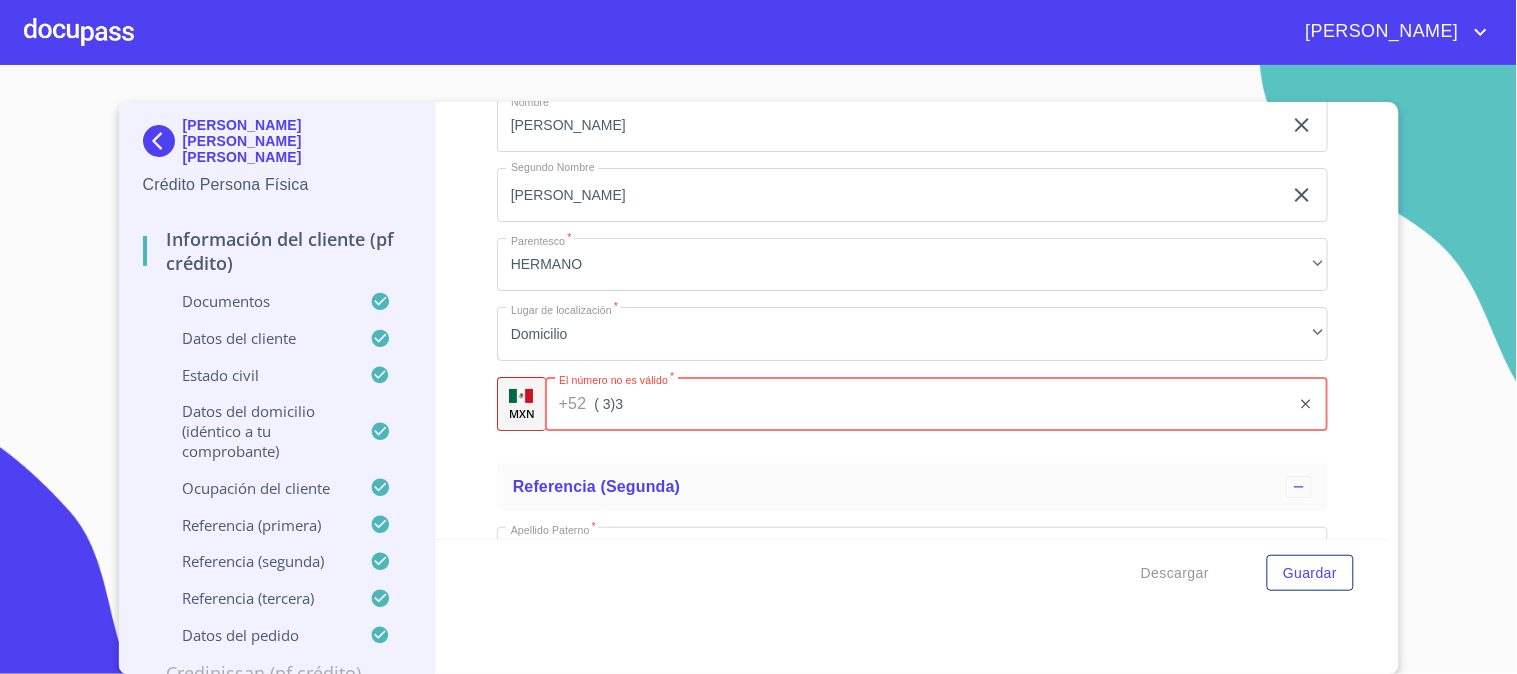 type on "3" 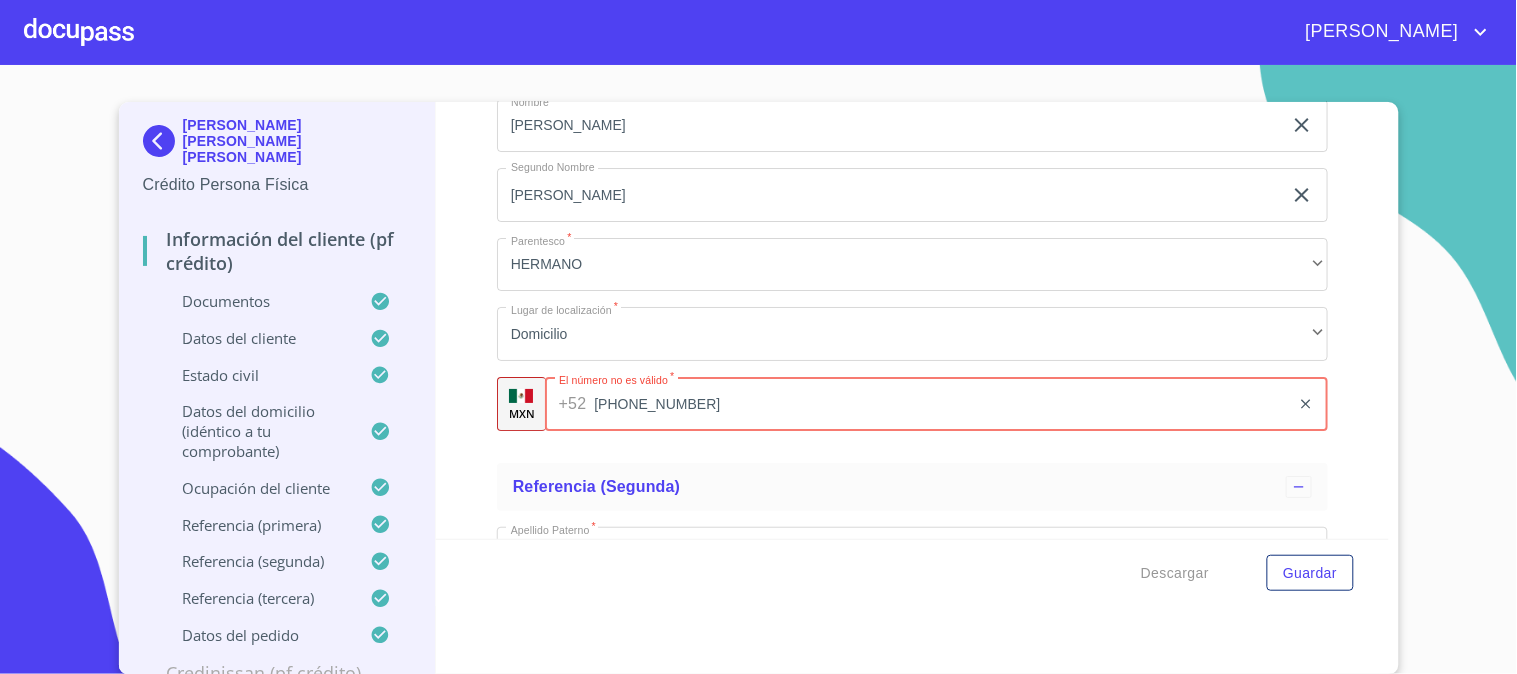 type on "[PHONE_NUMBER]" 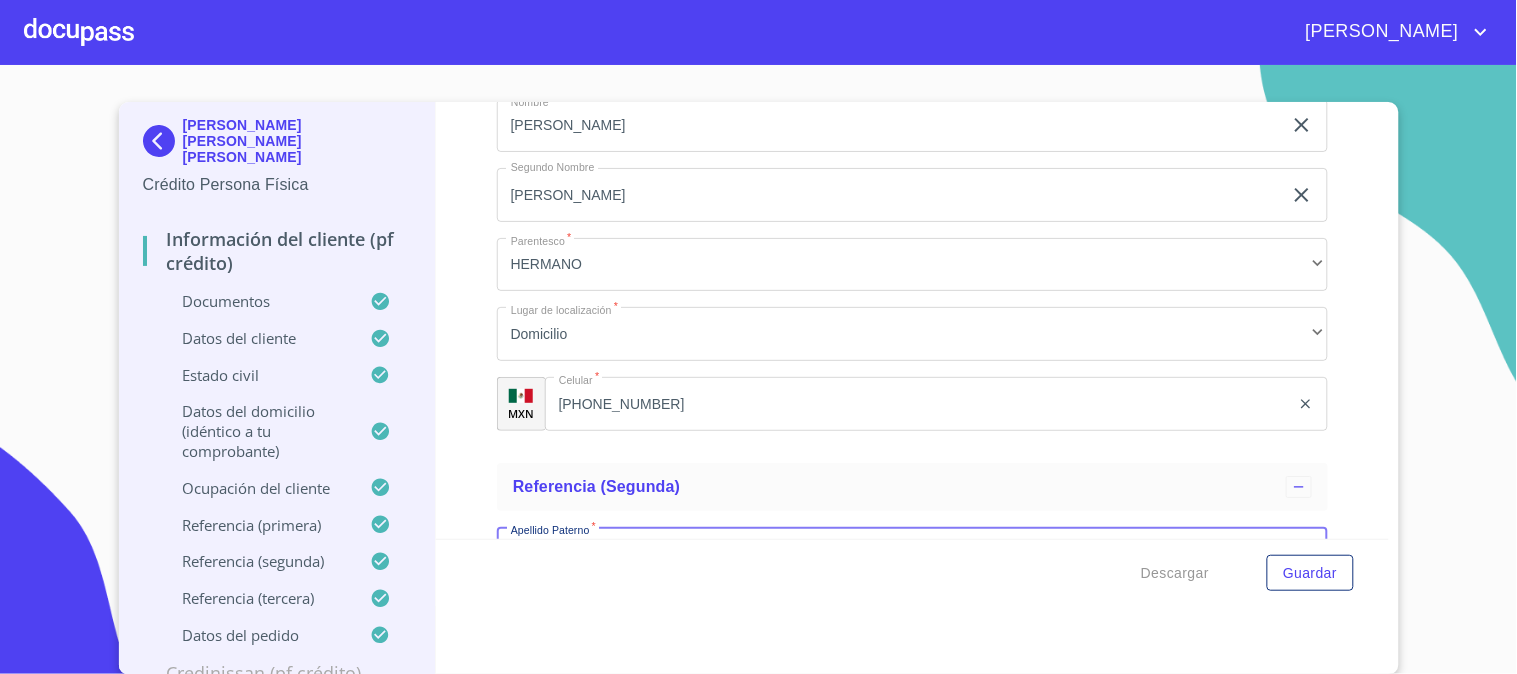 scroll, scrollTop: 9648, scrollLeft: 0, axis: vertical 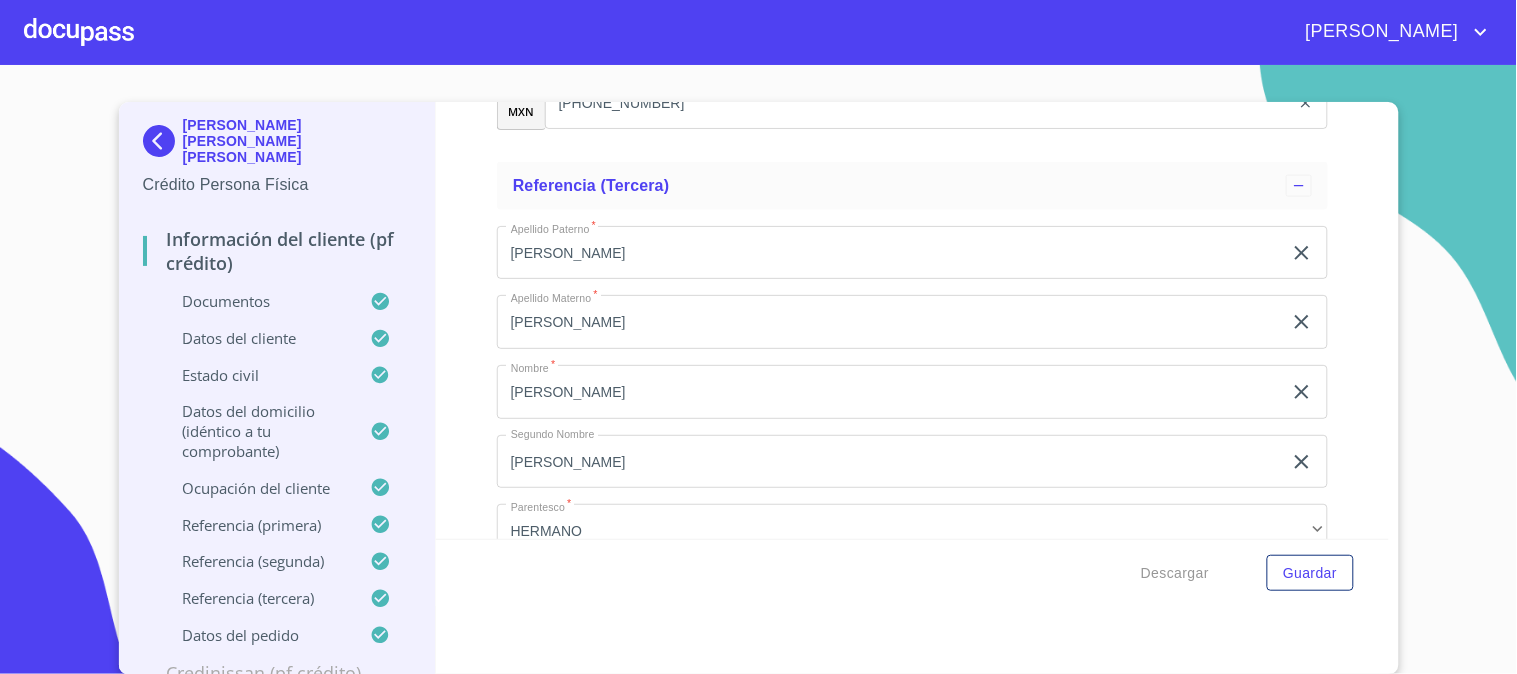 click on "[PERSON_NAME]" at bounding box center (889, -4476) 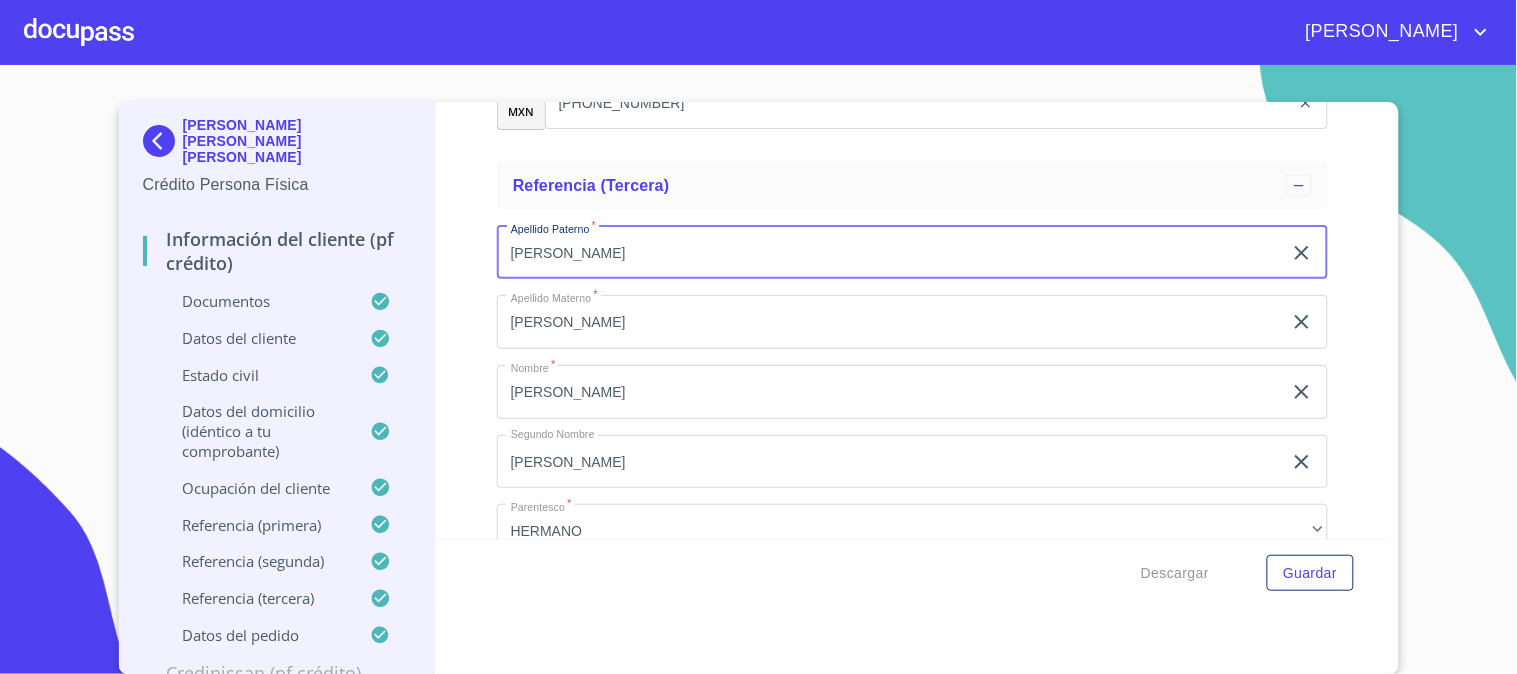 click on "[PERSON_NAME]" at bounding box center [889, 253] 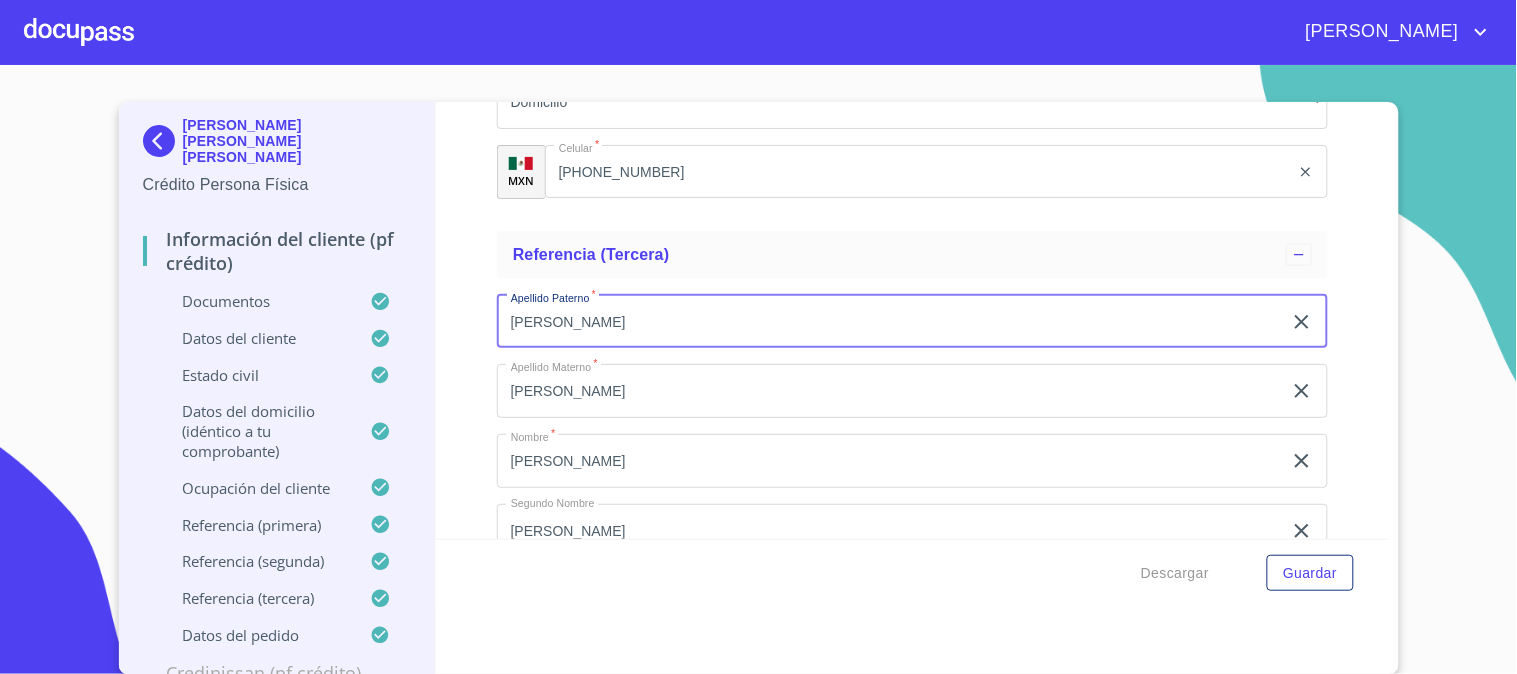 scroll, scrollTop: 10490, scrollLeft: 0, axis: vertical 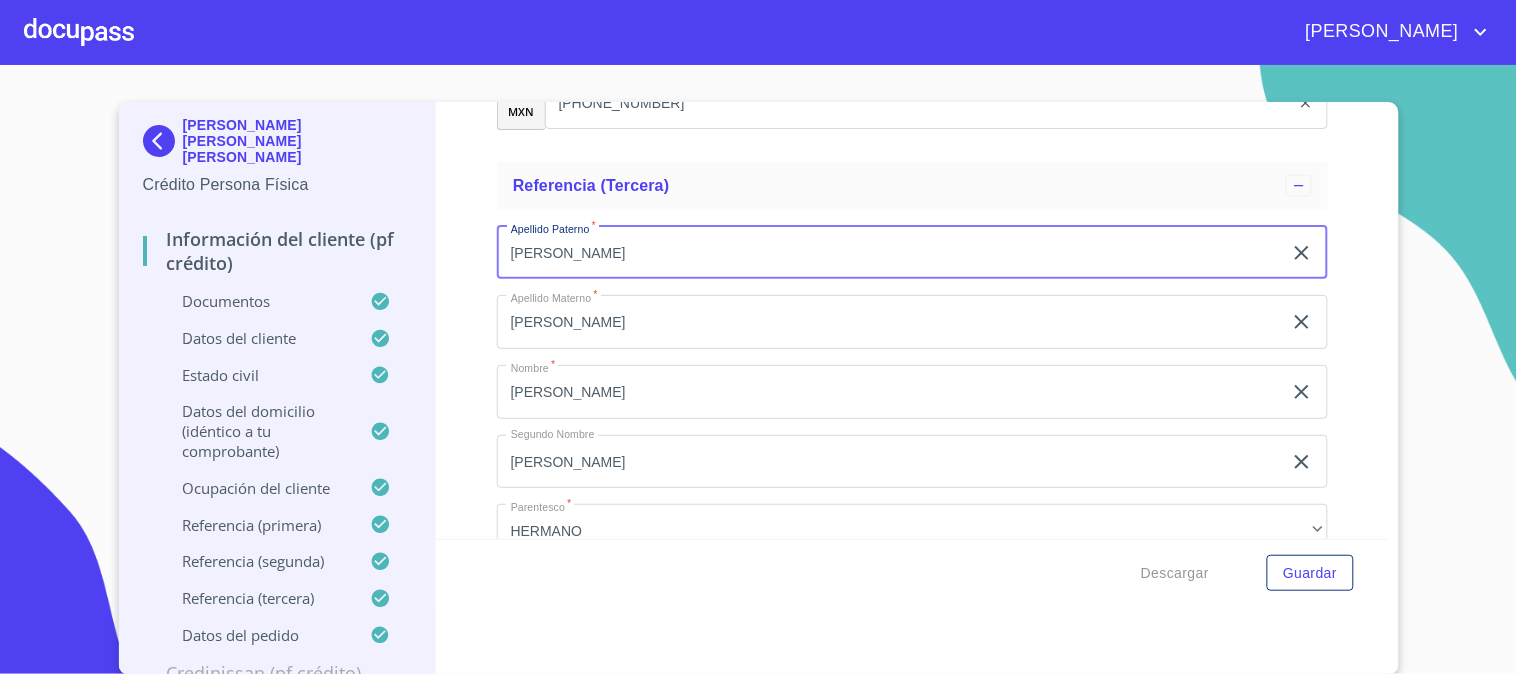 type on "[PERSON_NAME]" 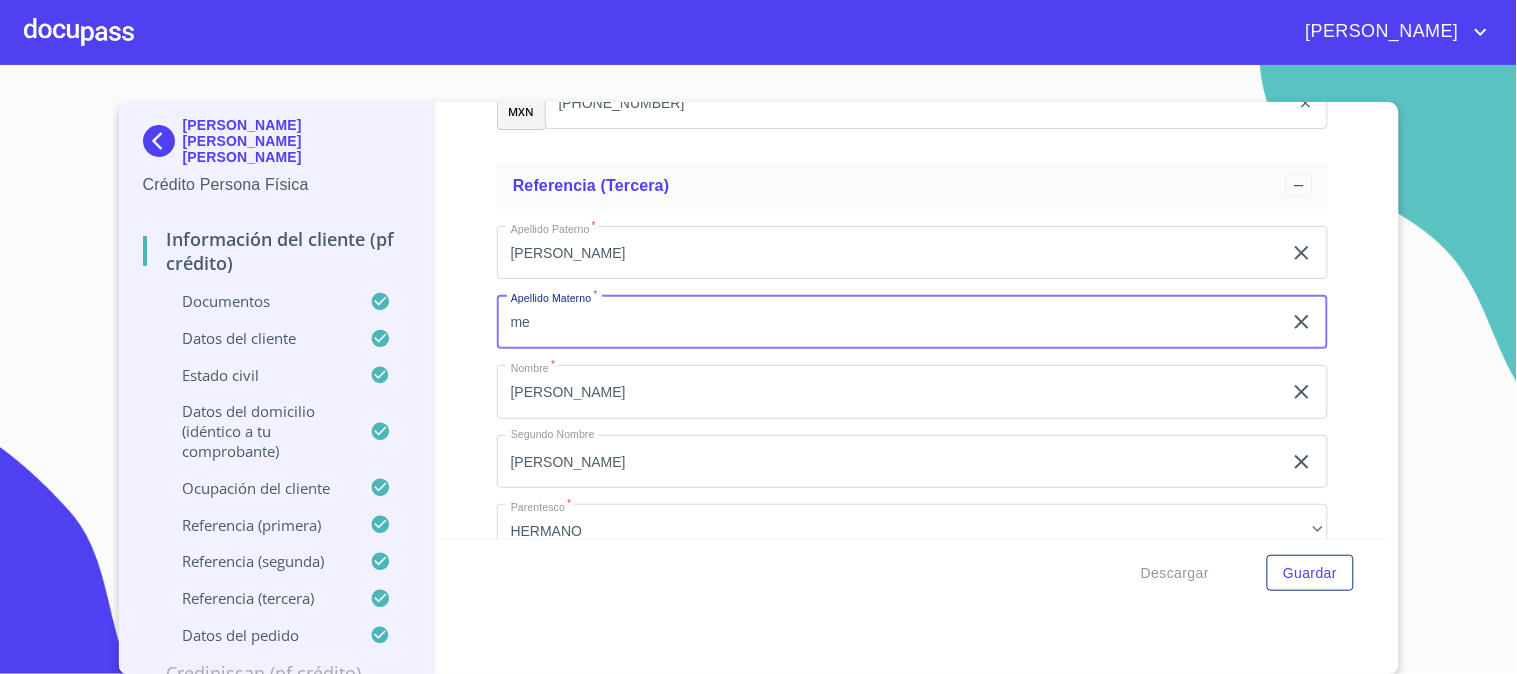 type on "m" 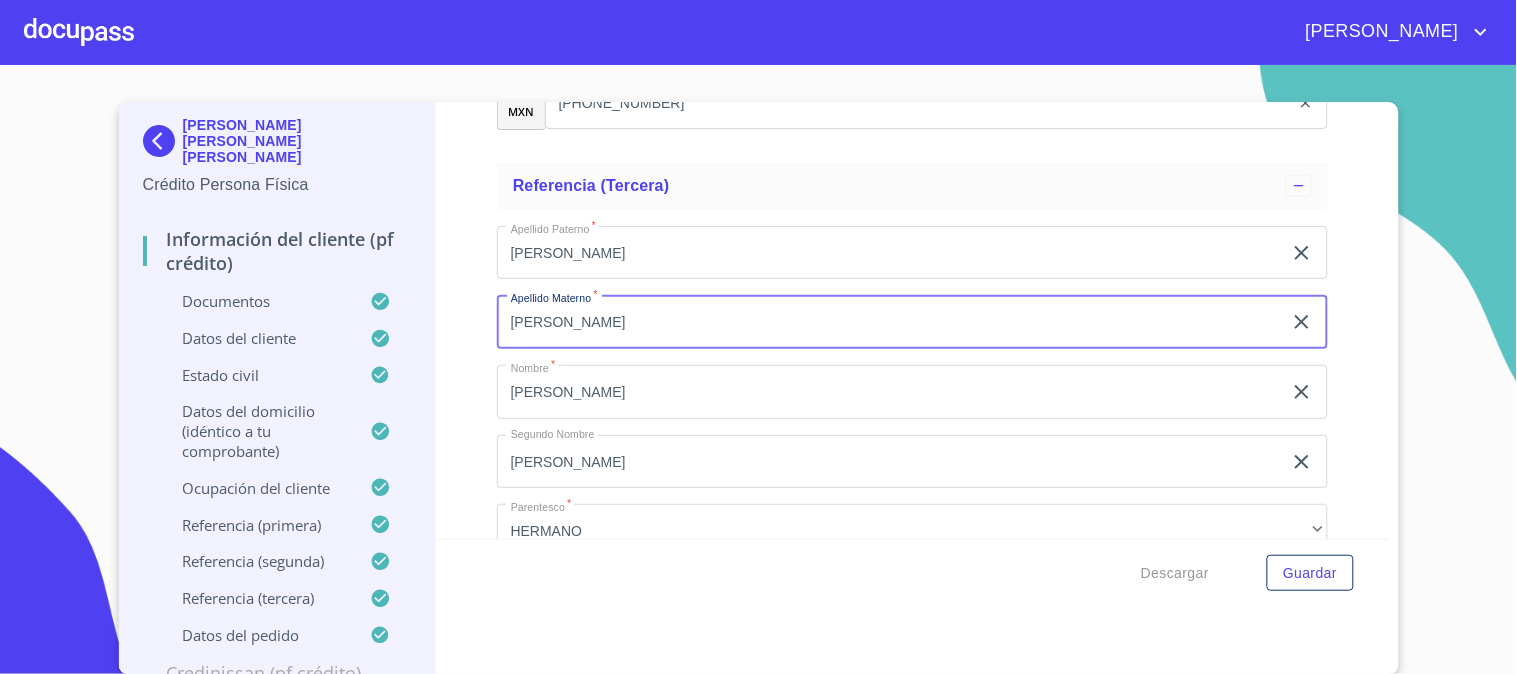 type on "[PERSON_NAME]" 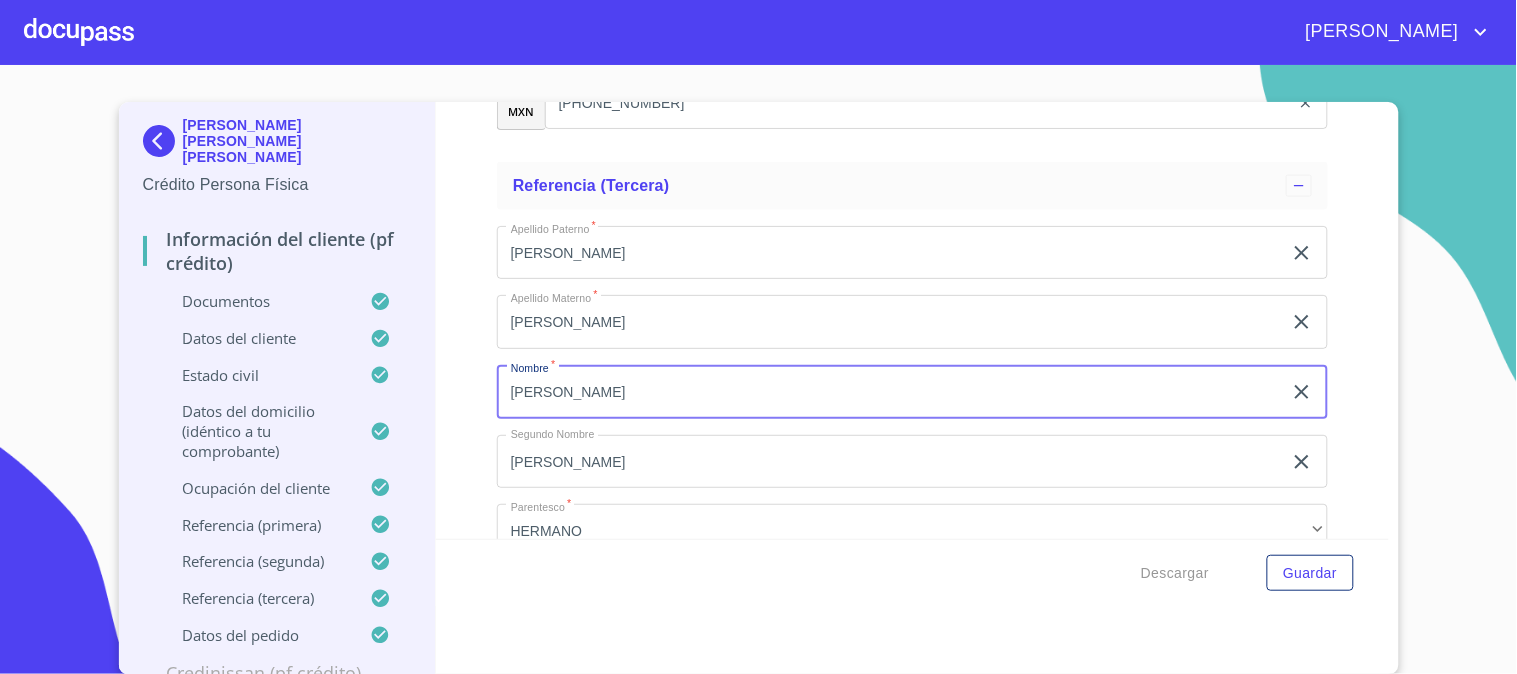 type on "[PERSON_NAME]" 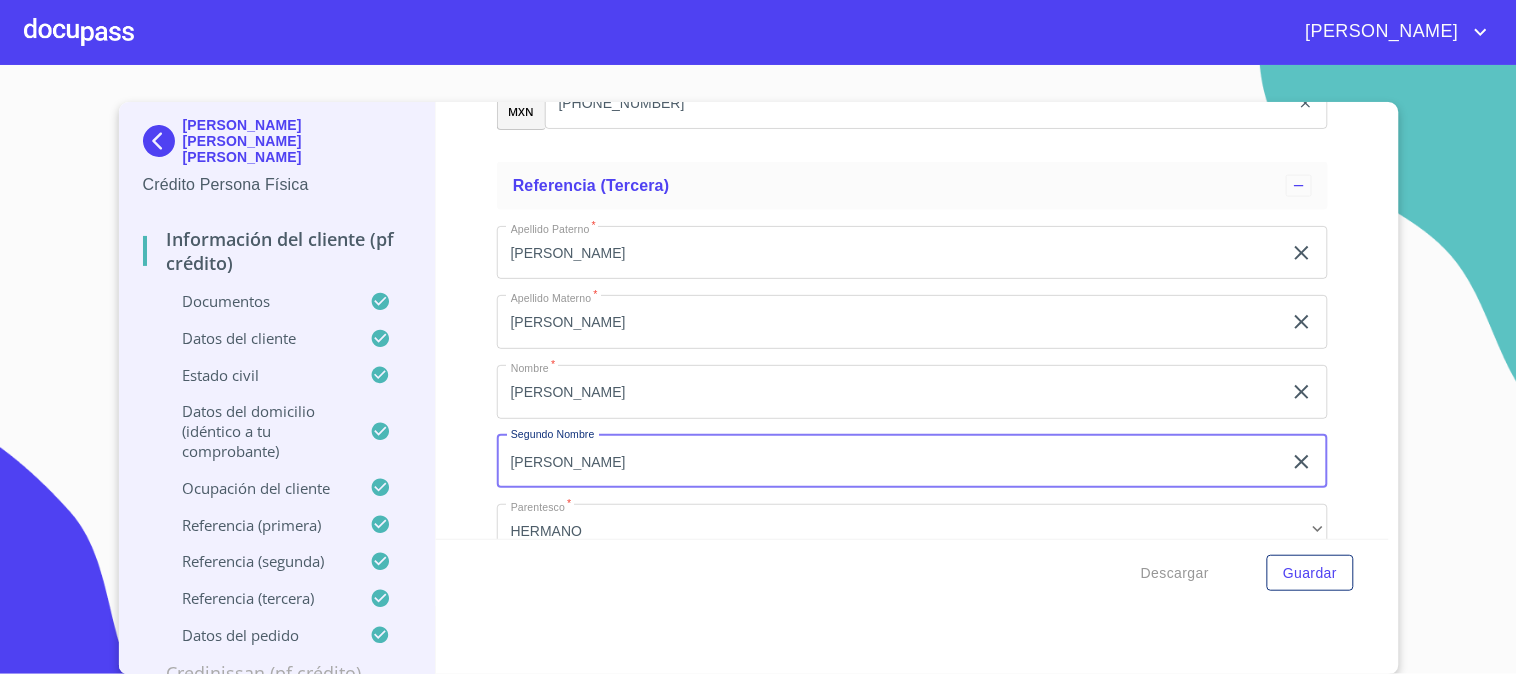 type on "[PERSON_NAME]" 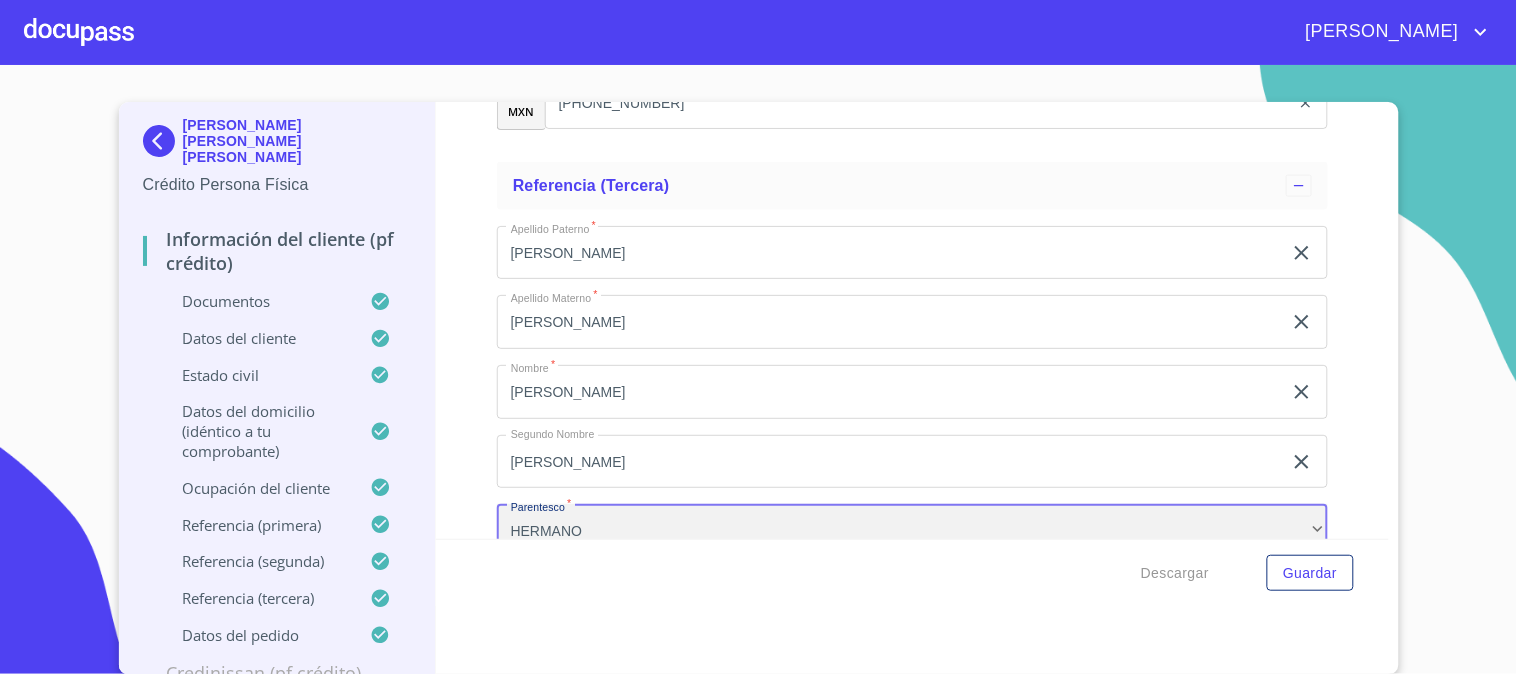 scroll, scrollTop: 10495, scrollLeft: 0, axis: vertical 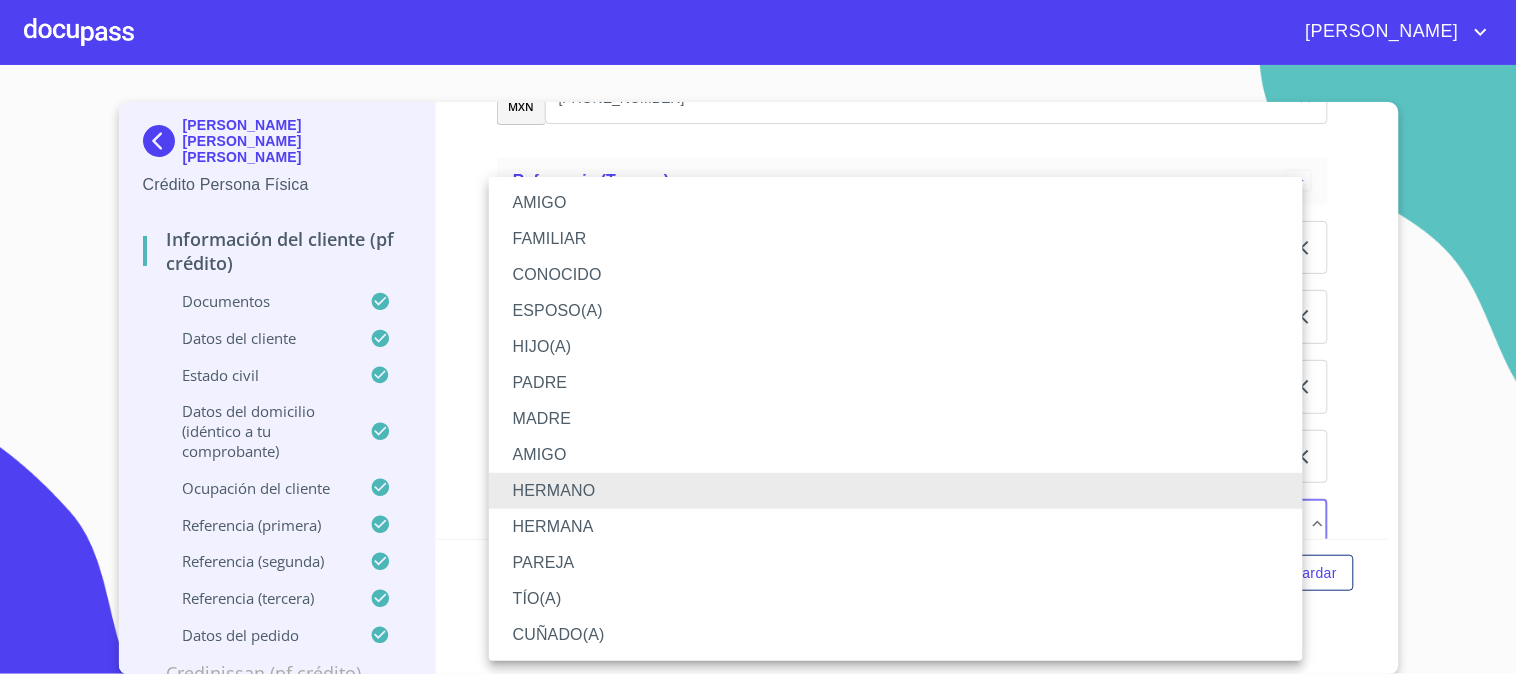 type 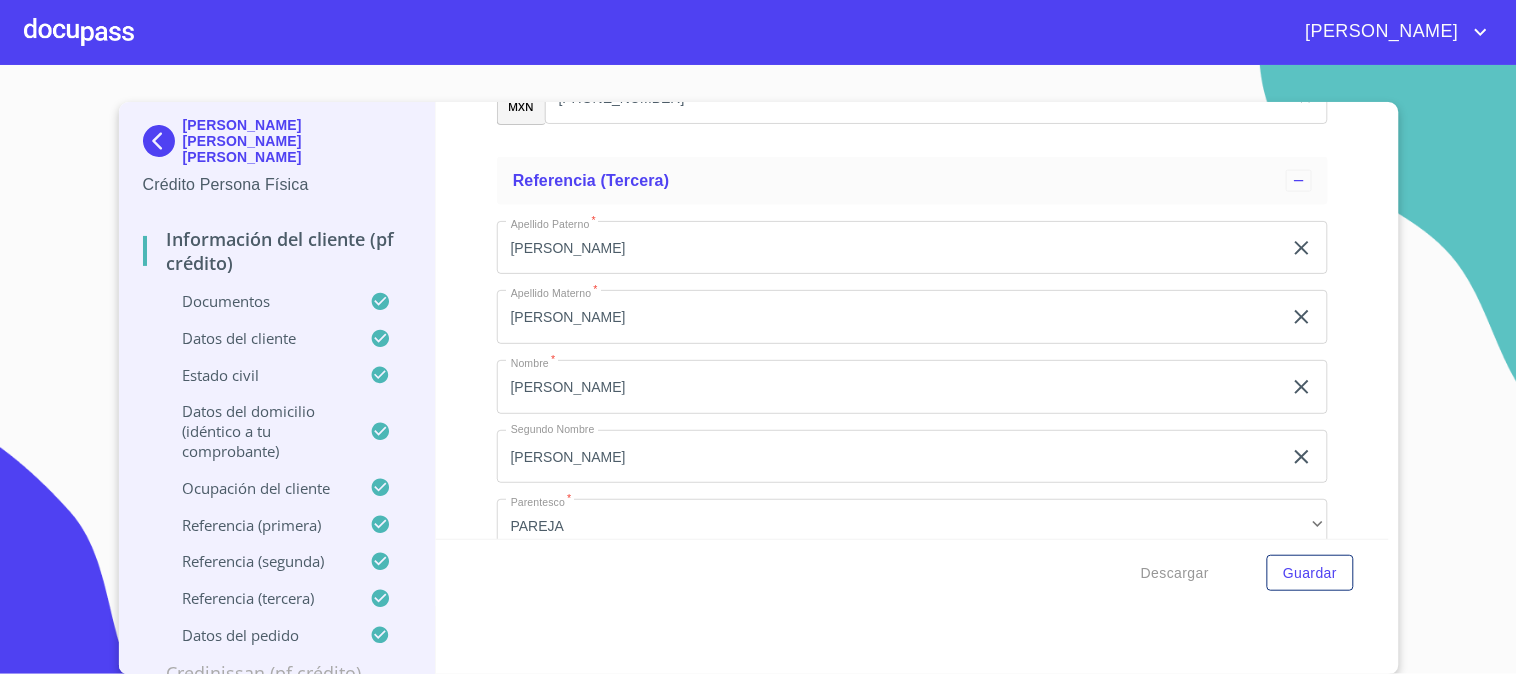 scroll, scrollTop: 10756, scrollLeft: 0, axis: vertical 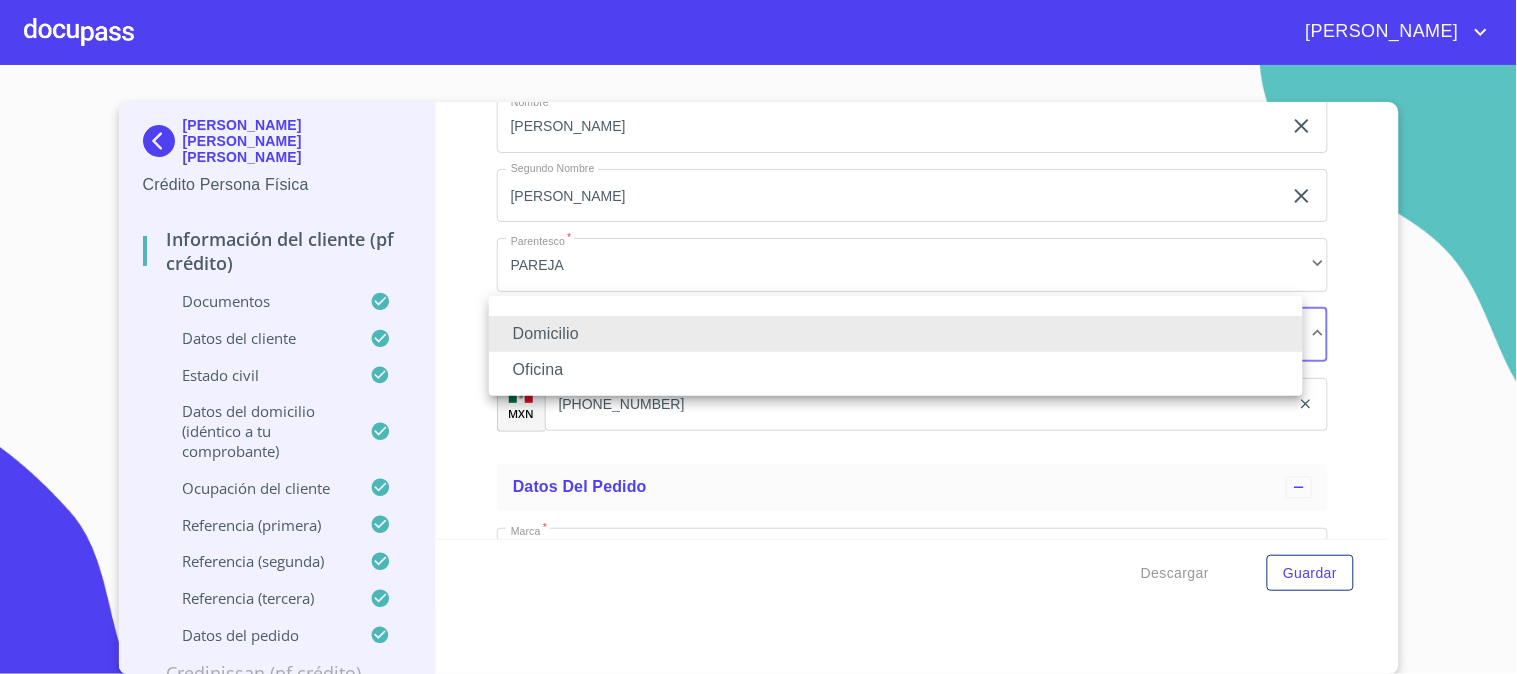 type 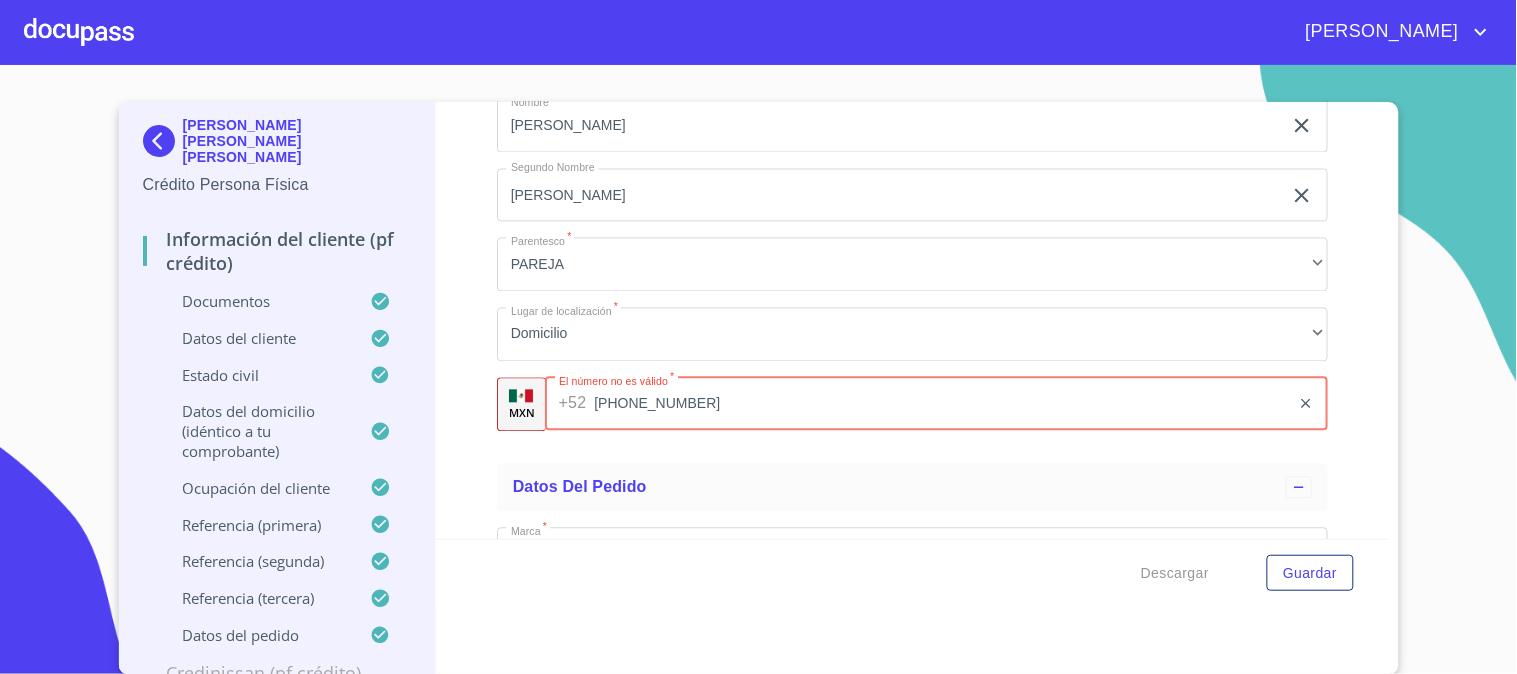 type on "[PHONE_NUMBER]" 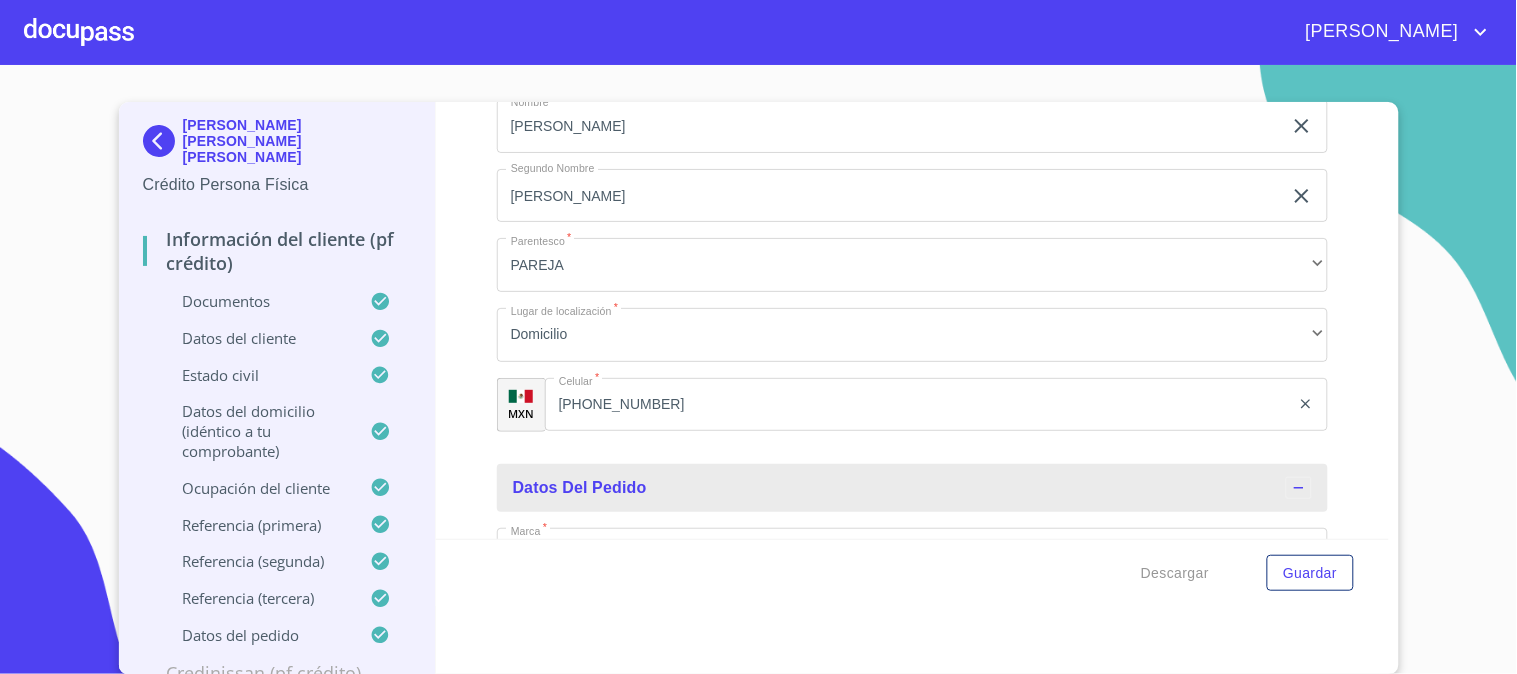 scroll, scrollTop: 11086, scrollLeft: 0, axis: vertical 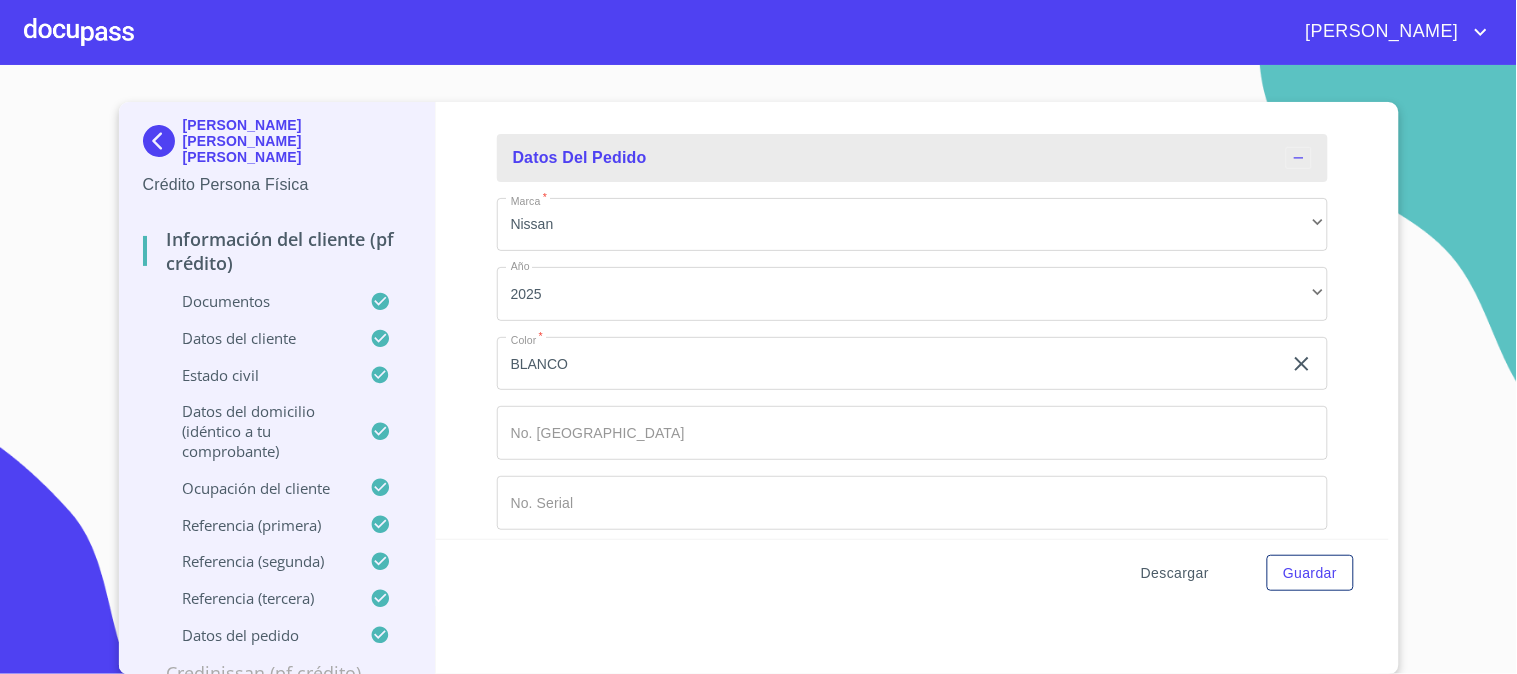 click on "Descargar" at bounding box center [1175, 573] 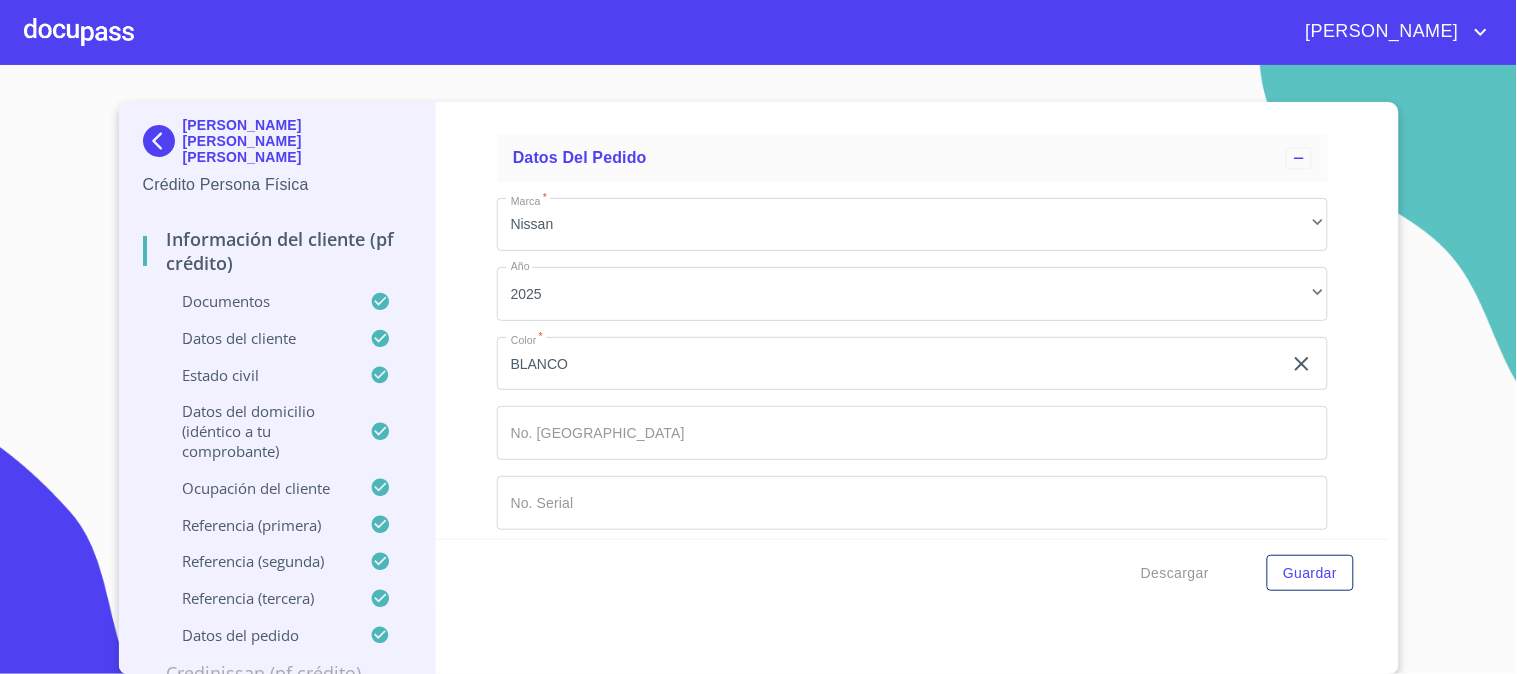 type 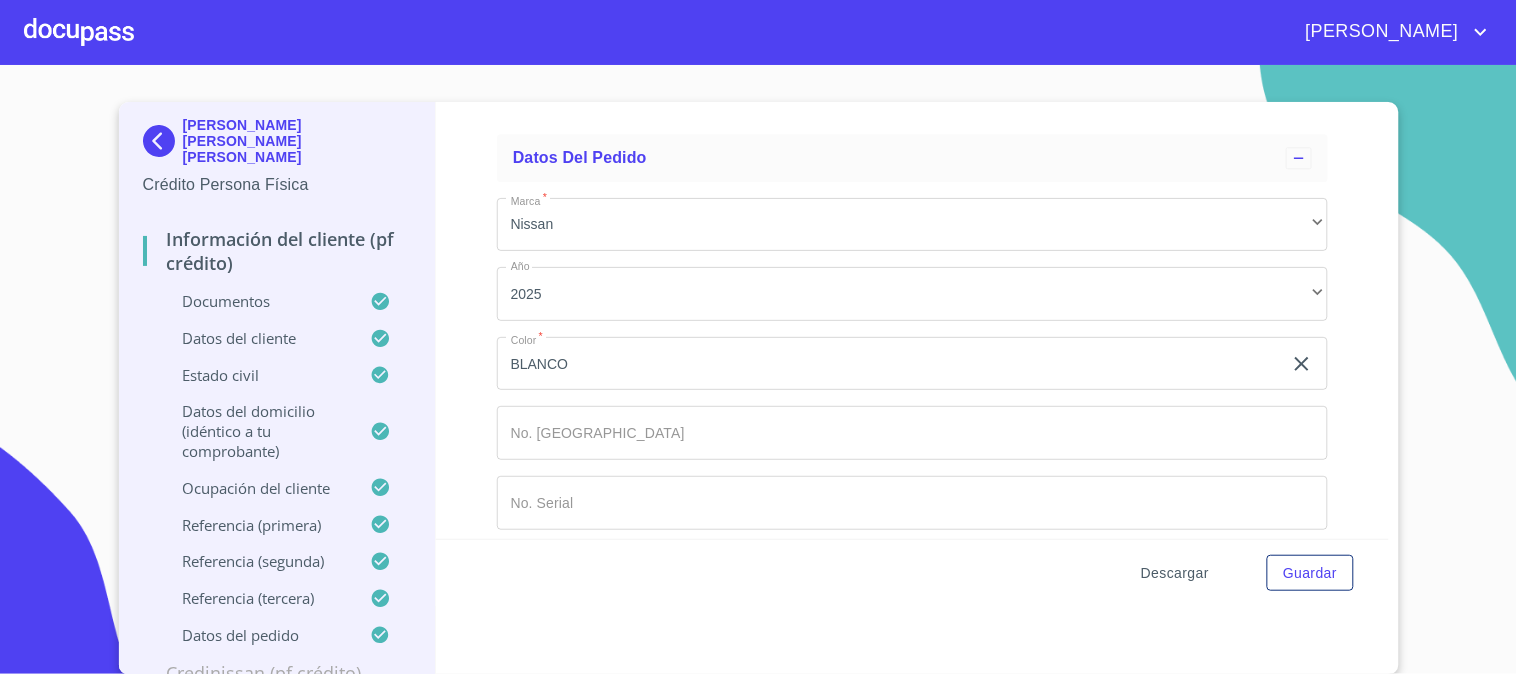 click on "Descargar" at bounding box center (1175, 573) 